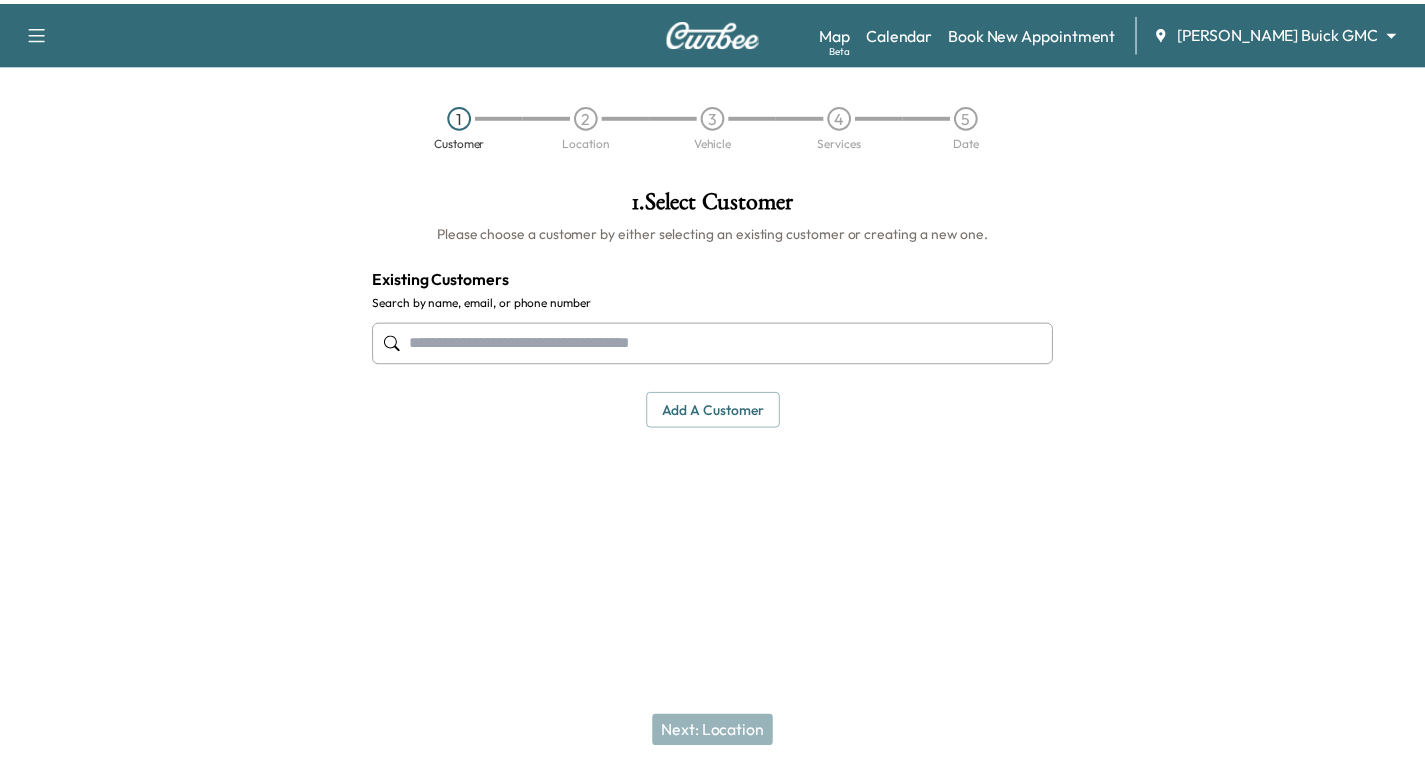 scroll, scrollTop: 0, scrollLeft: 0, axis: both 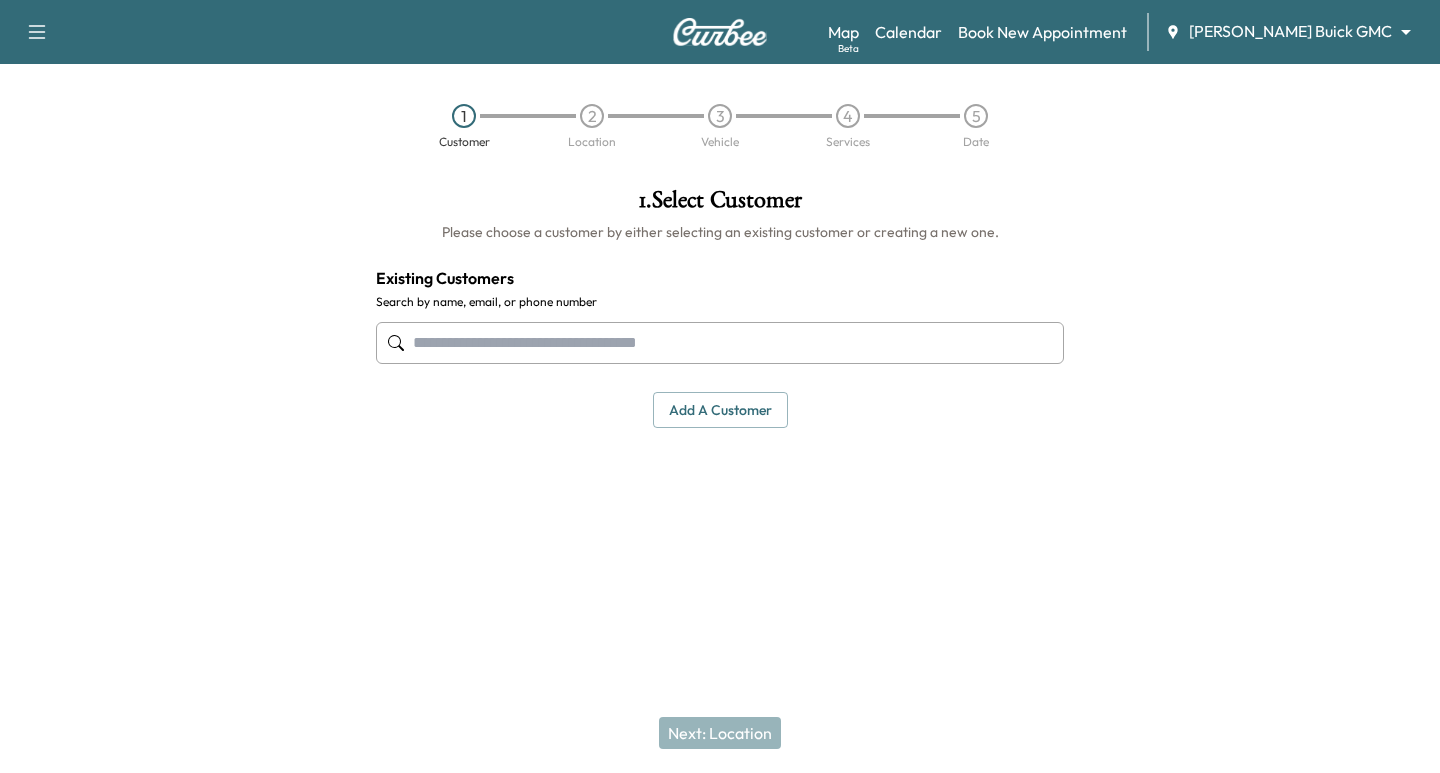 click at bounding box center [720, 343] 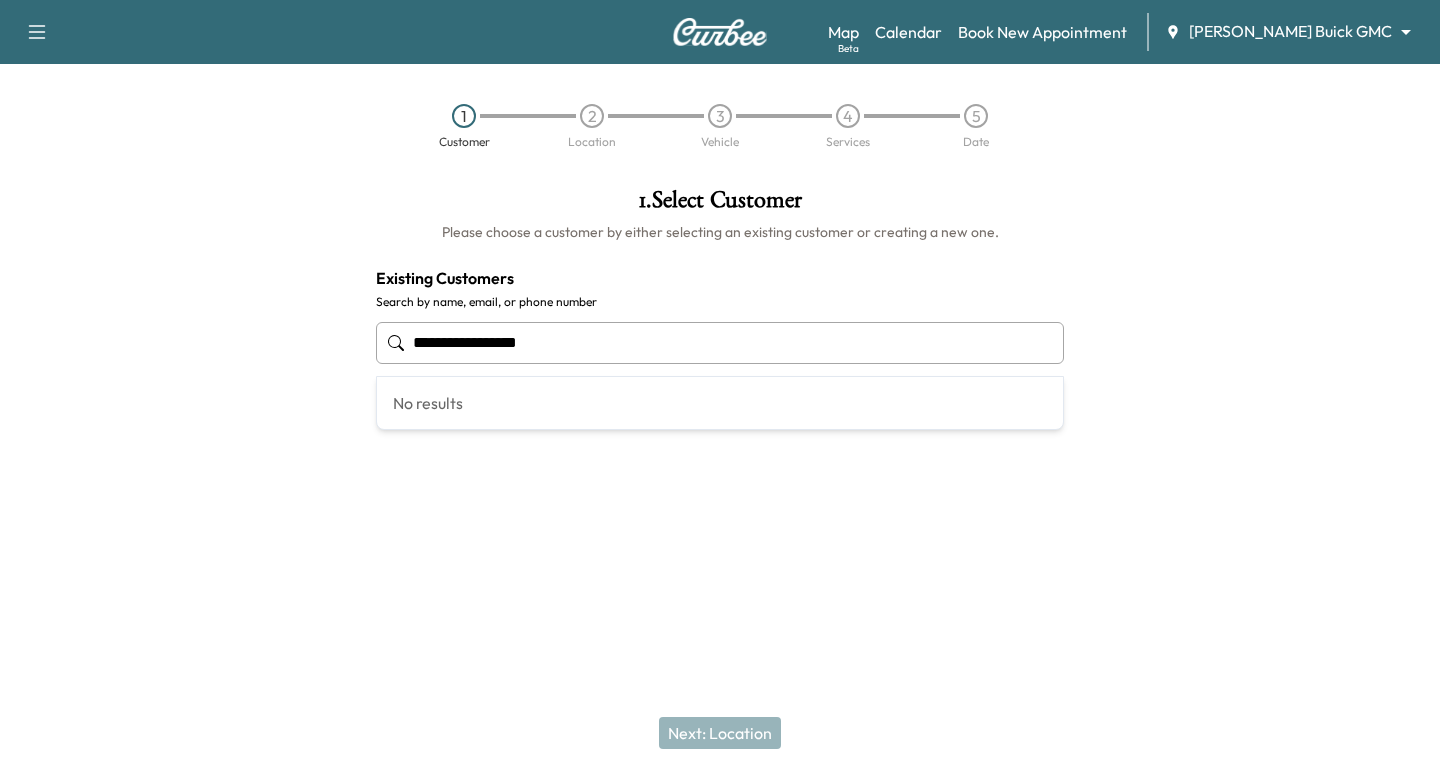 drag, startPoint x: 594, startPoint y: 338, endPoint x: -261, endPoint y: 273, distance: 857.4672 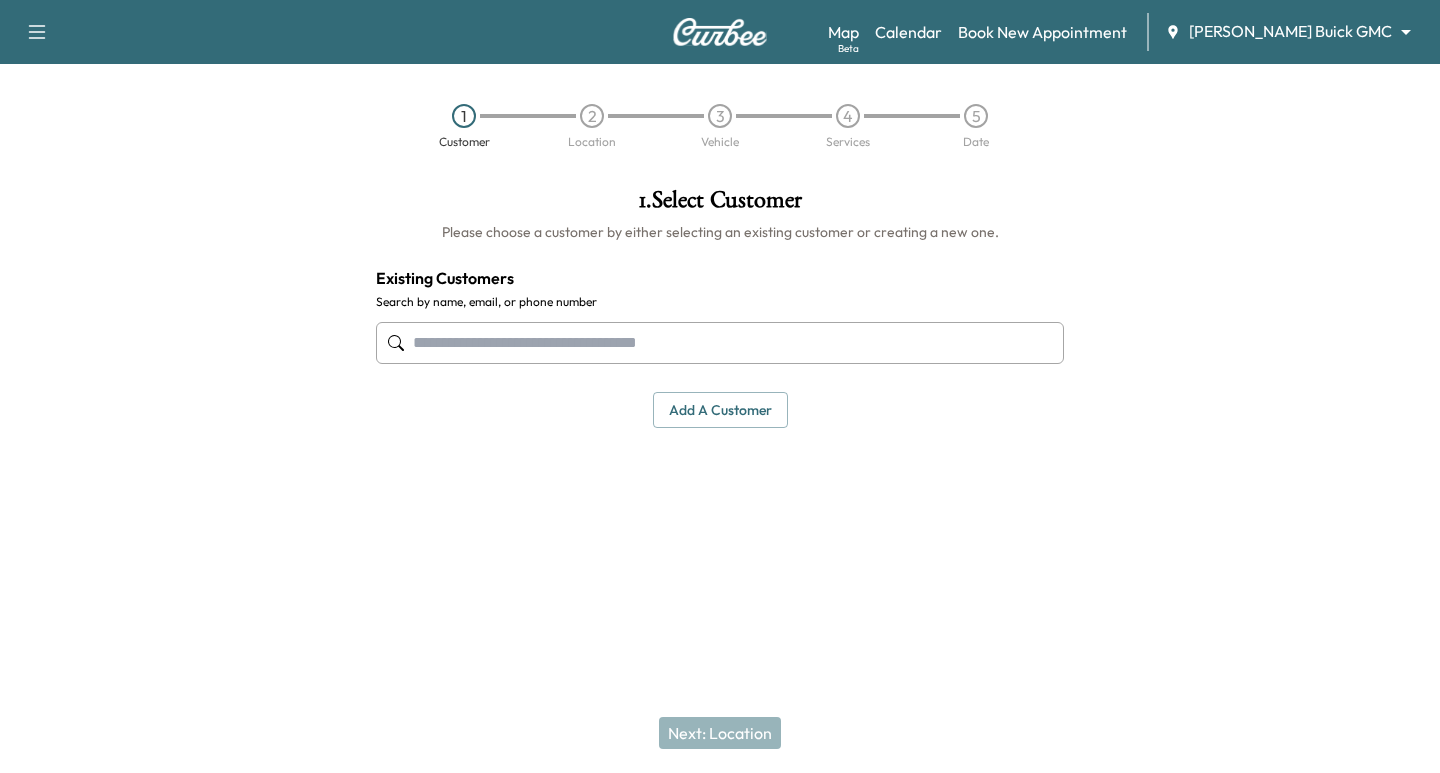 paste on "**********" 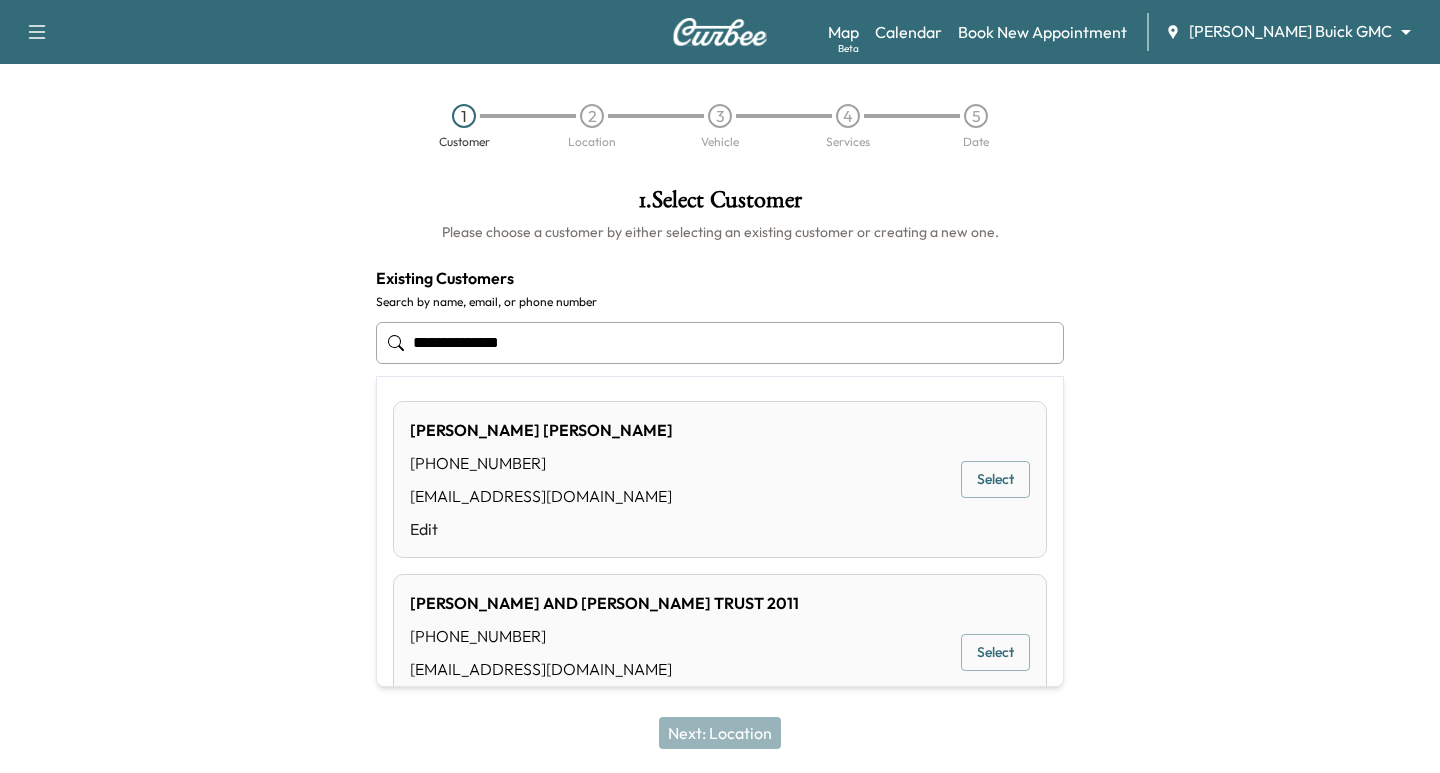 type on "**********" 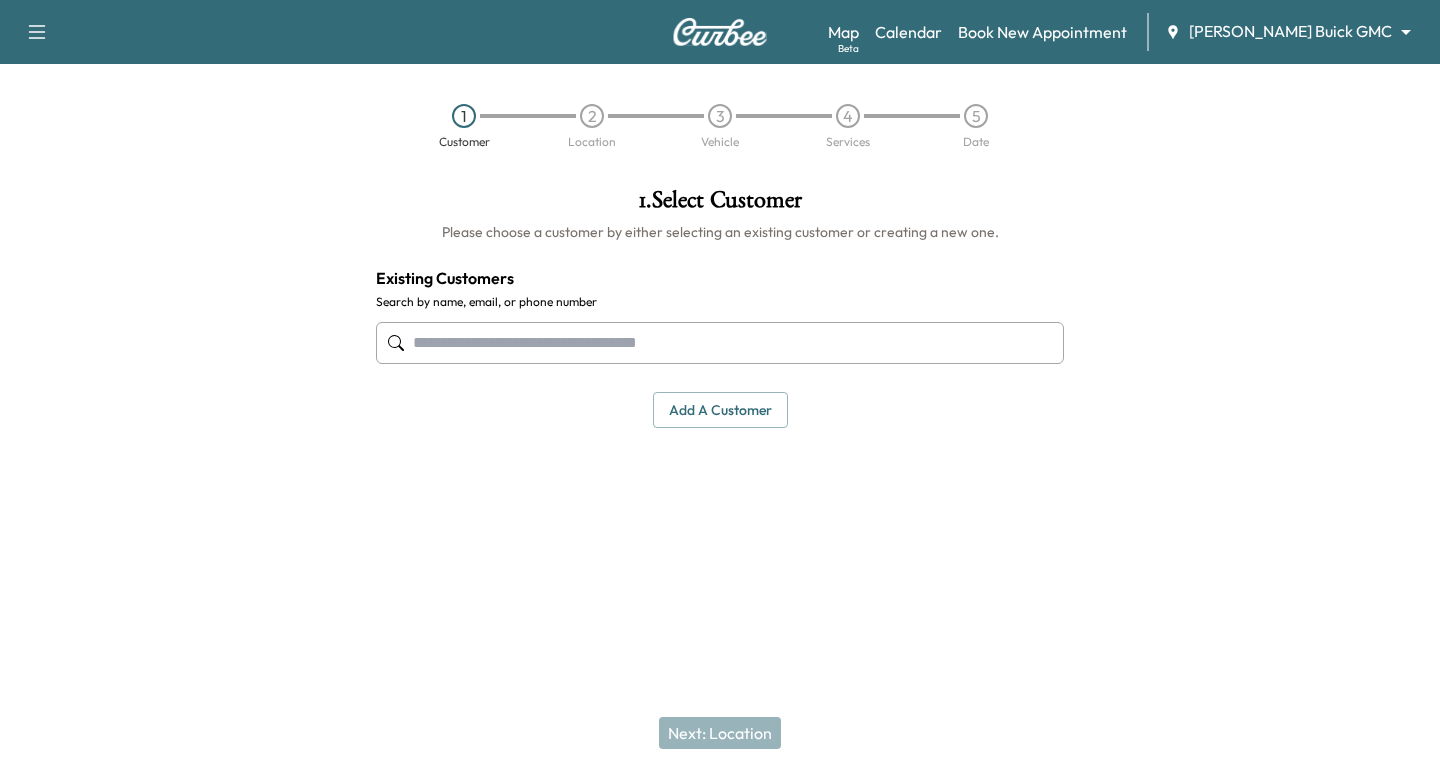 paste on "**********" 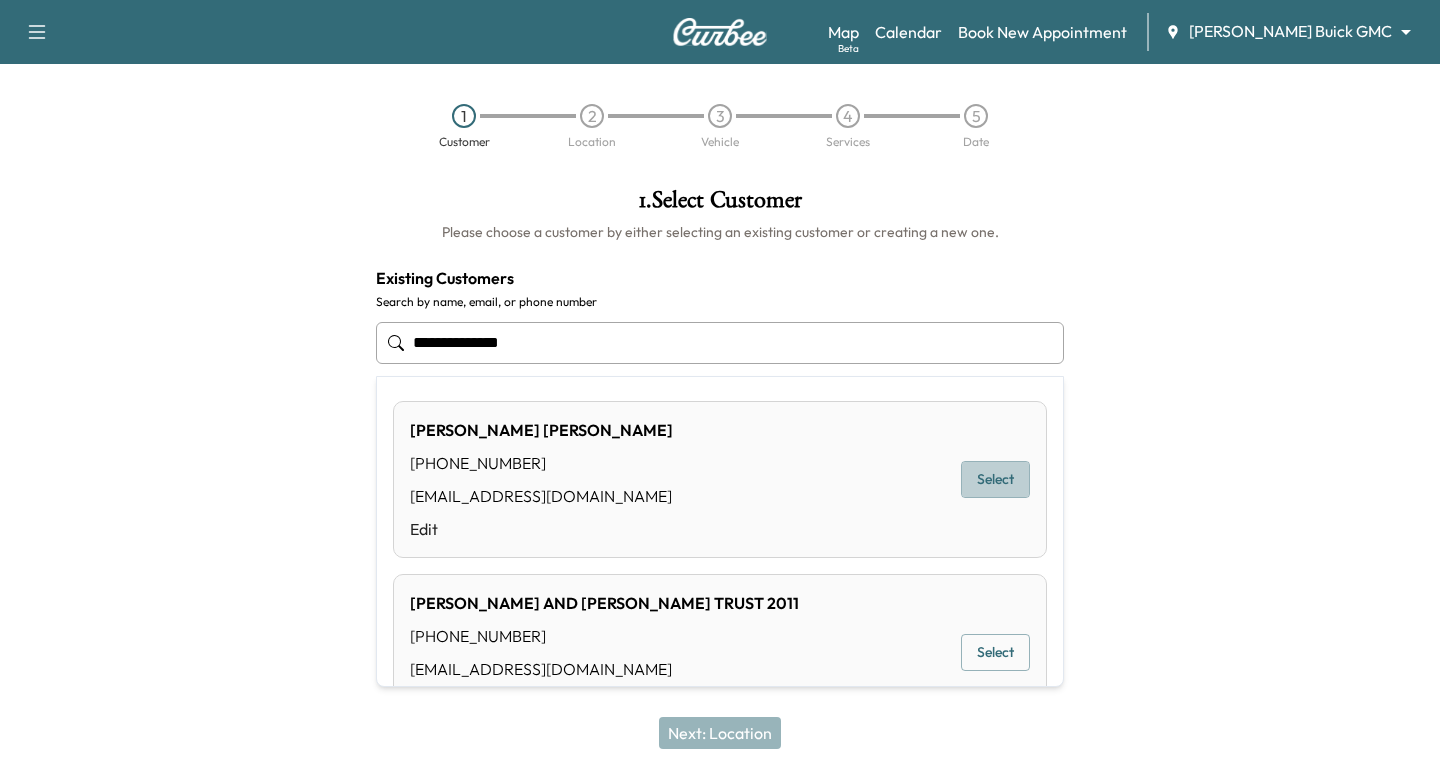 click on "Select" at bounding box center [995, 479] 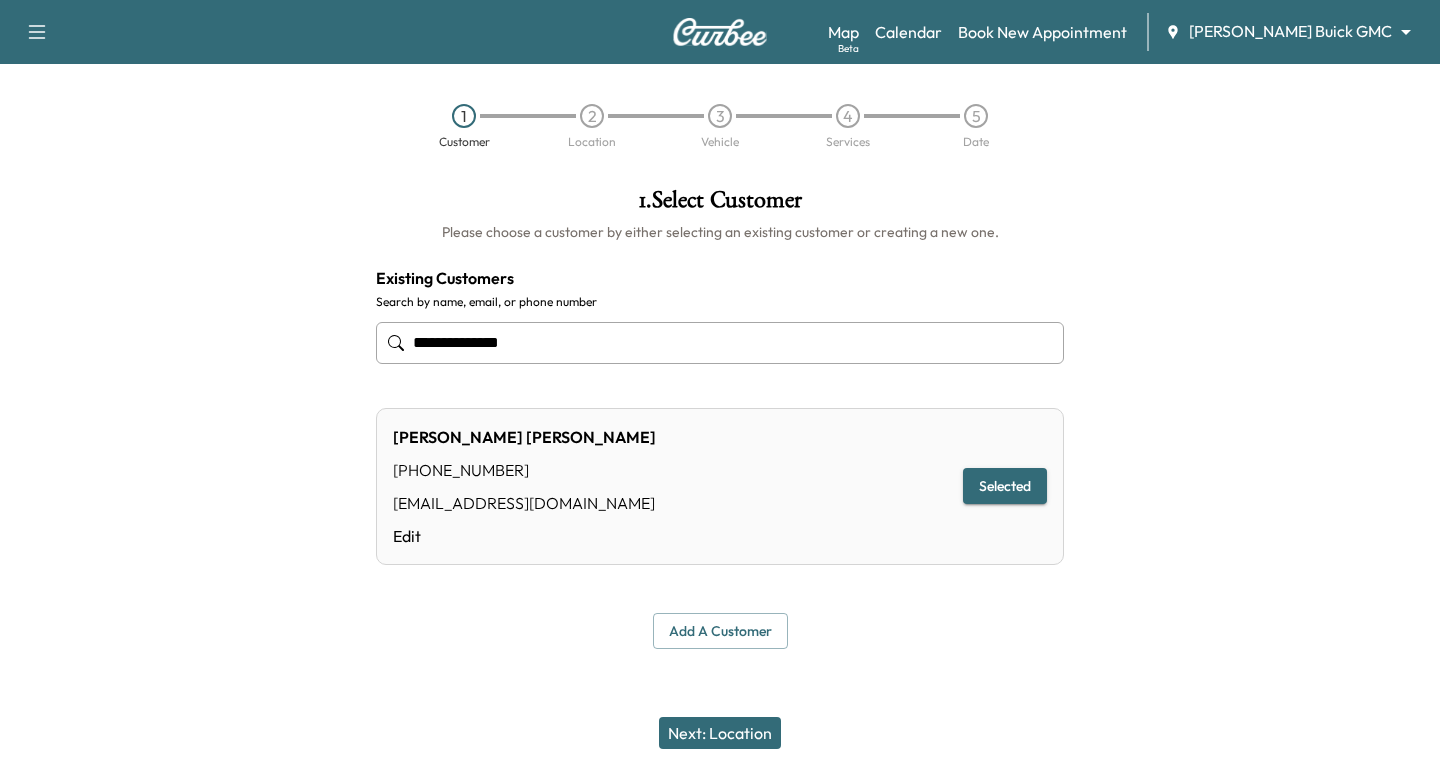 type on "**********" 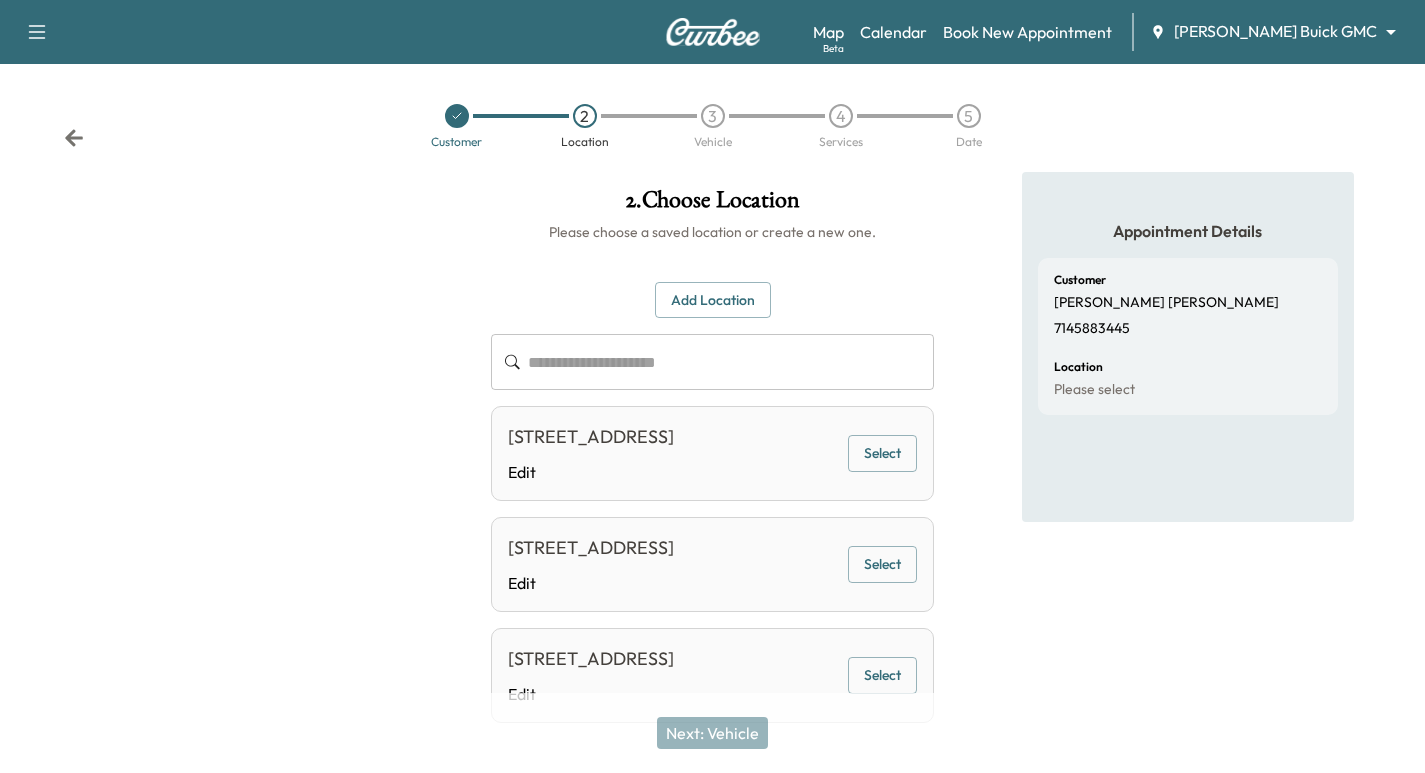 click on "Select" at bounding box center (882, 453) 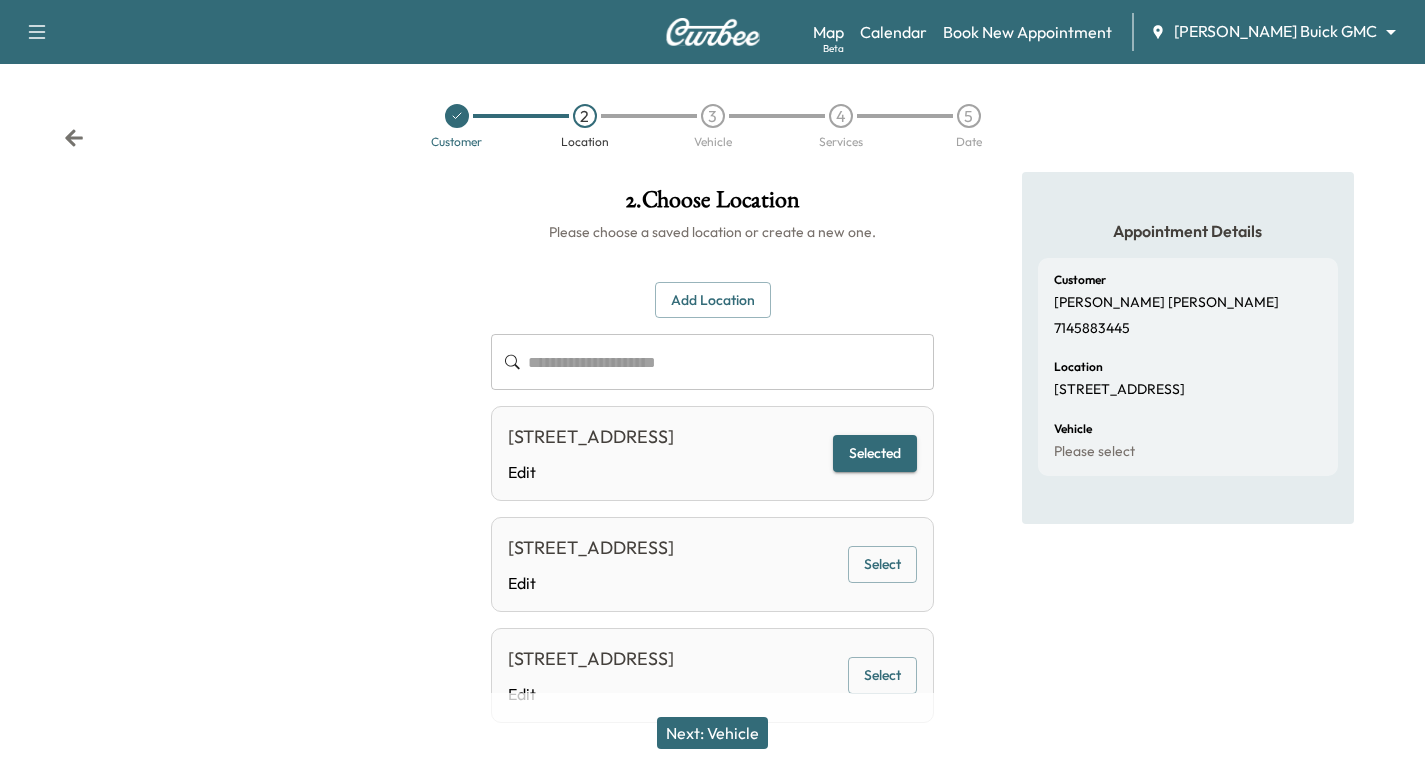 click on "Next: Vehicle" at bounding box center [712, 733] 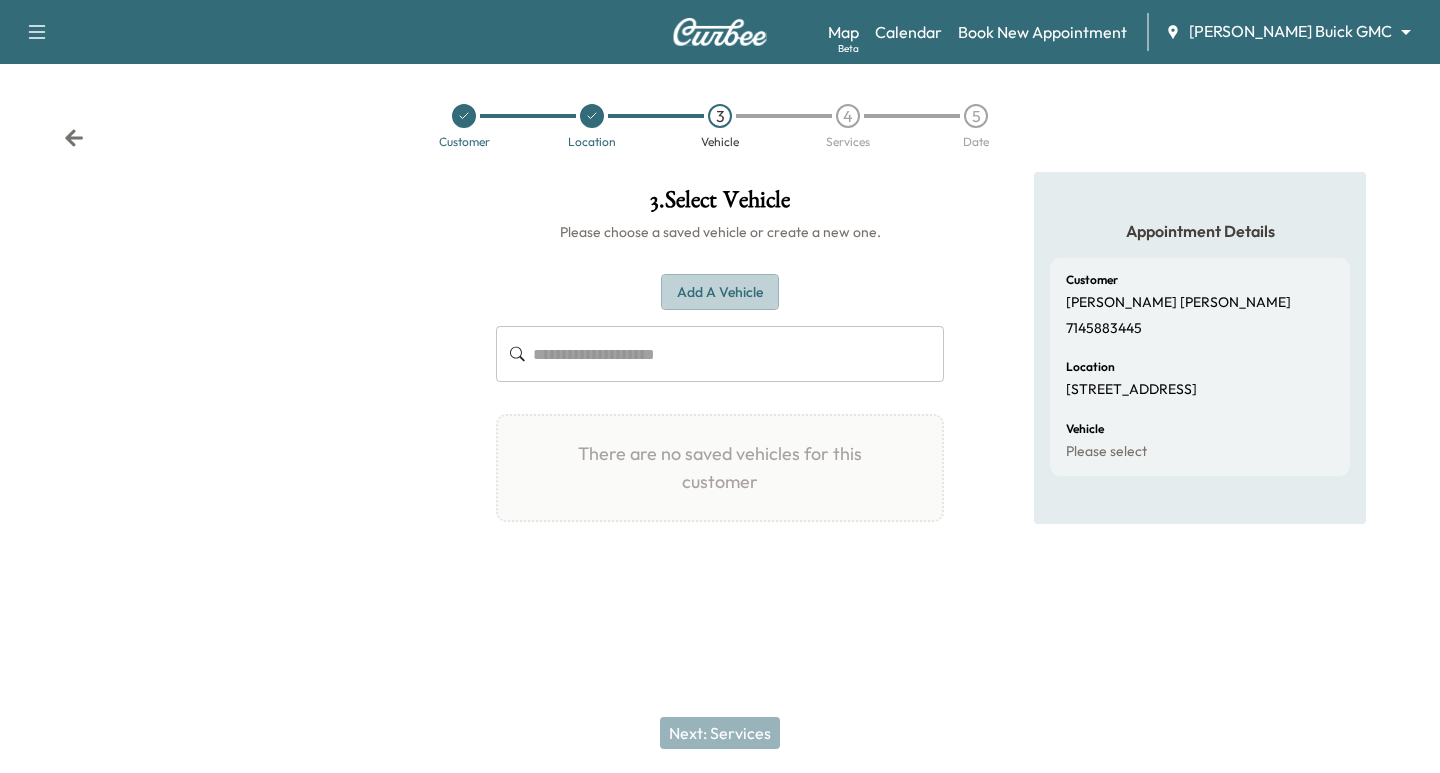 click on "Add a Vehicle" at bounding box center [720, 292] 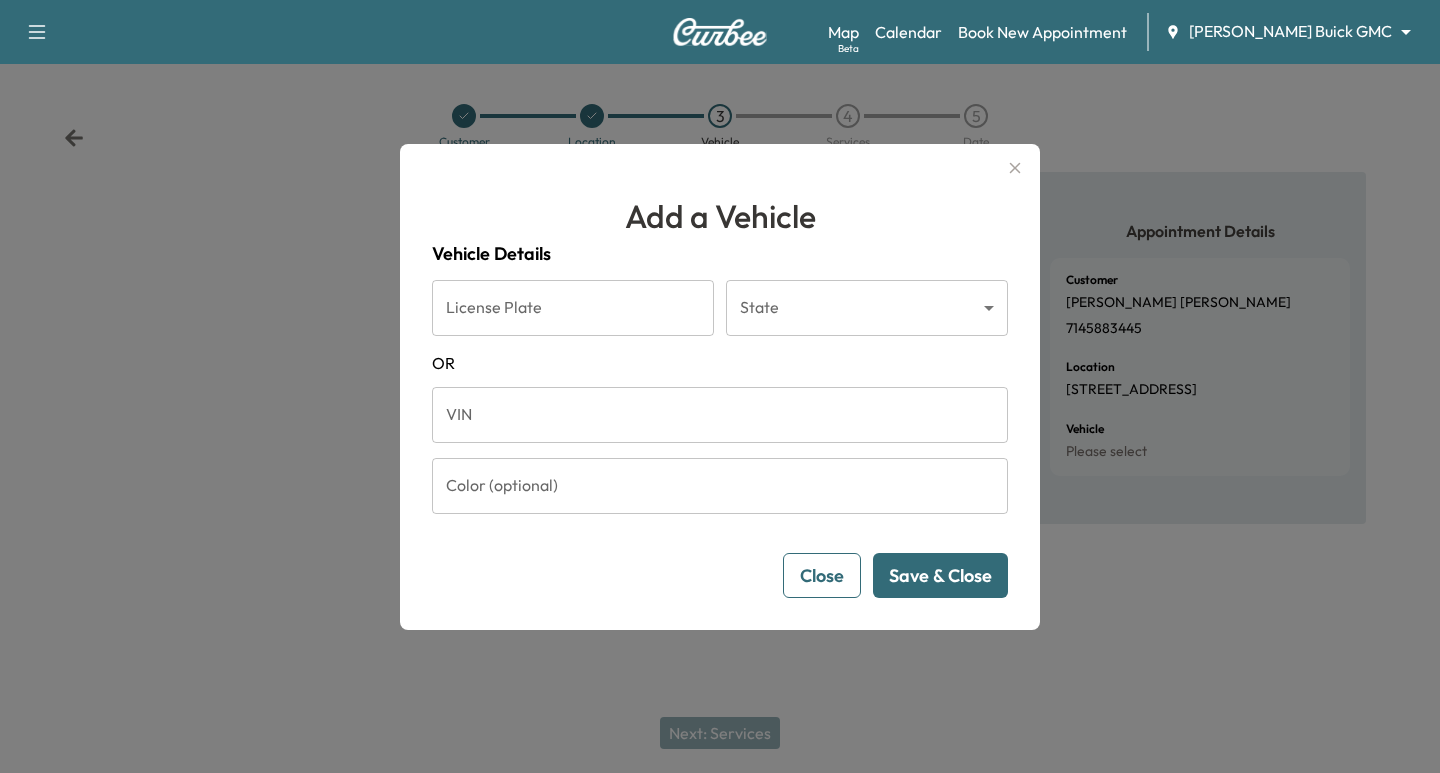 click on "VIN" at bounding box center [720, 415] 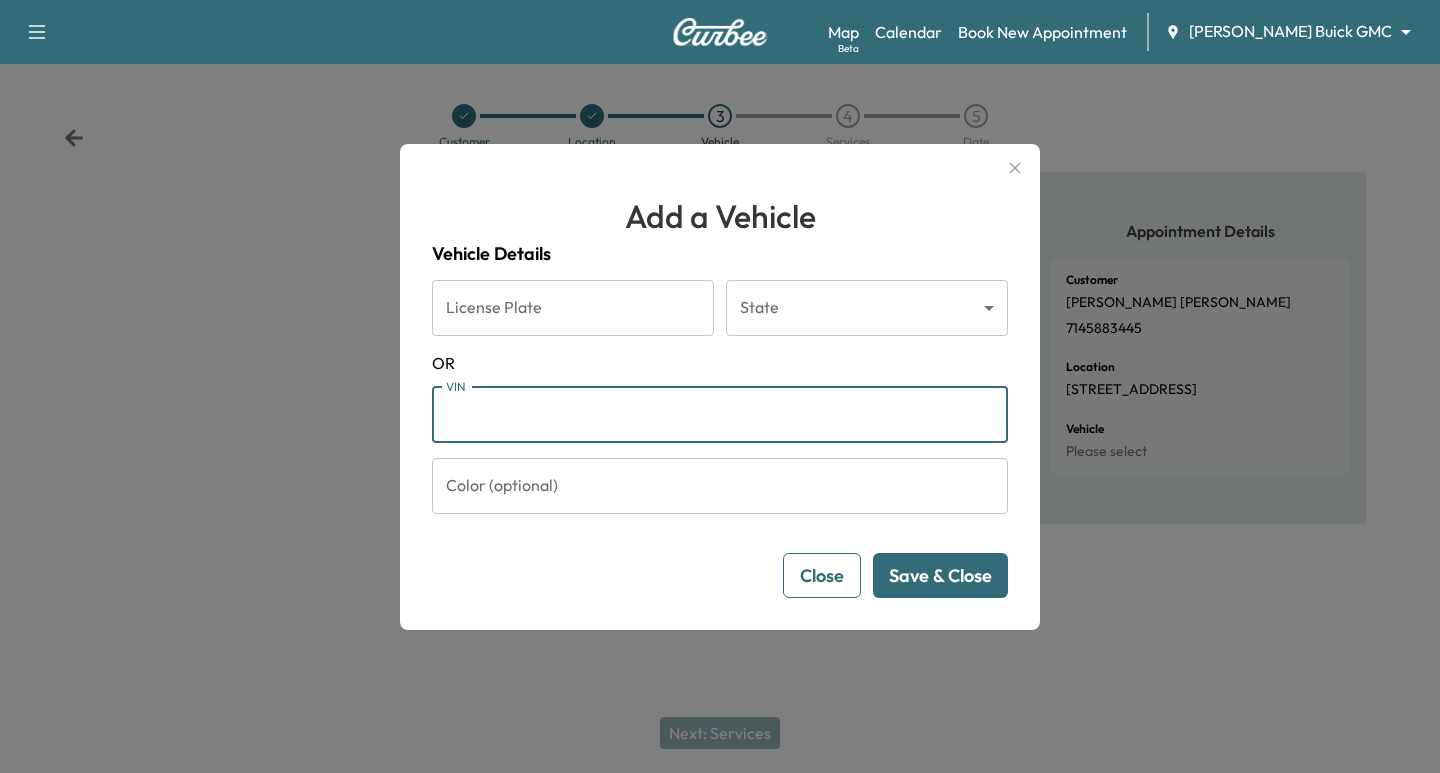 paste on "**********" 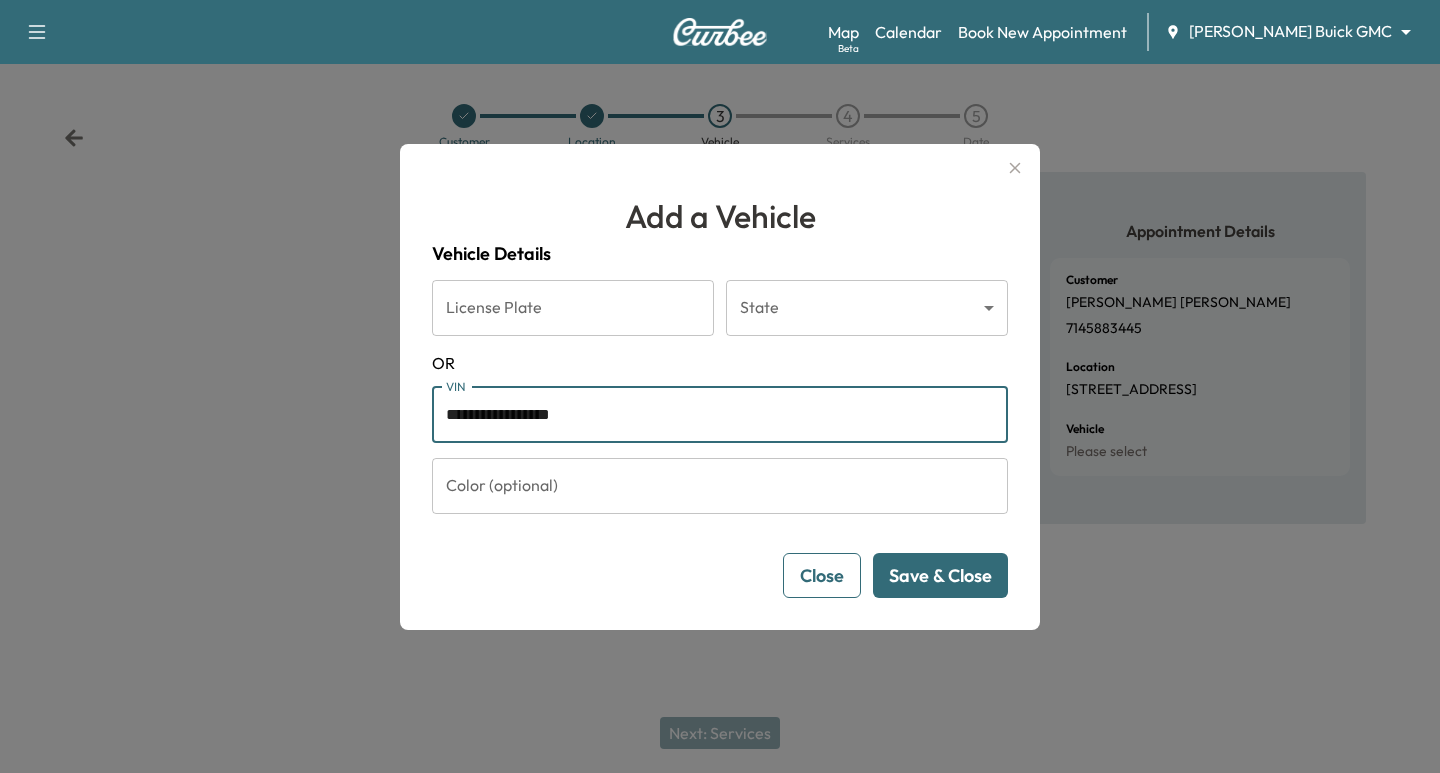 type on "**********" 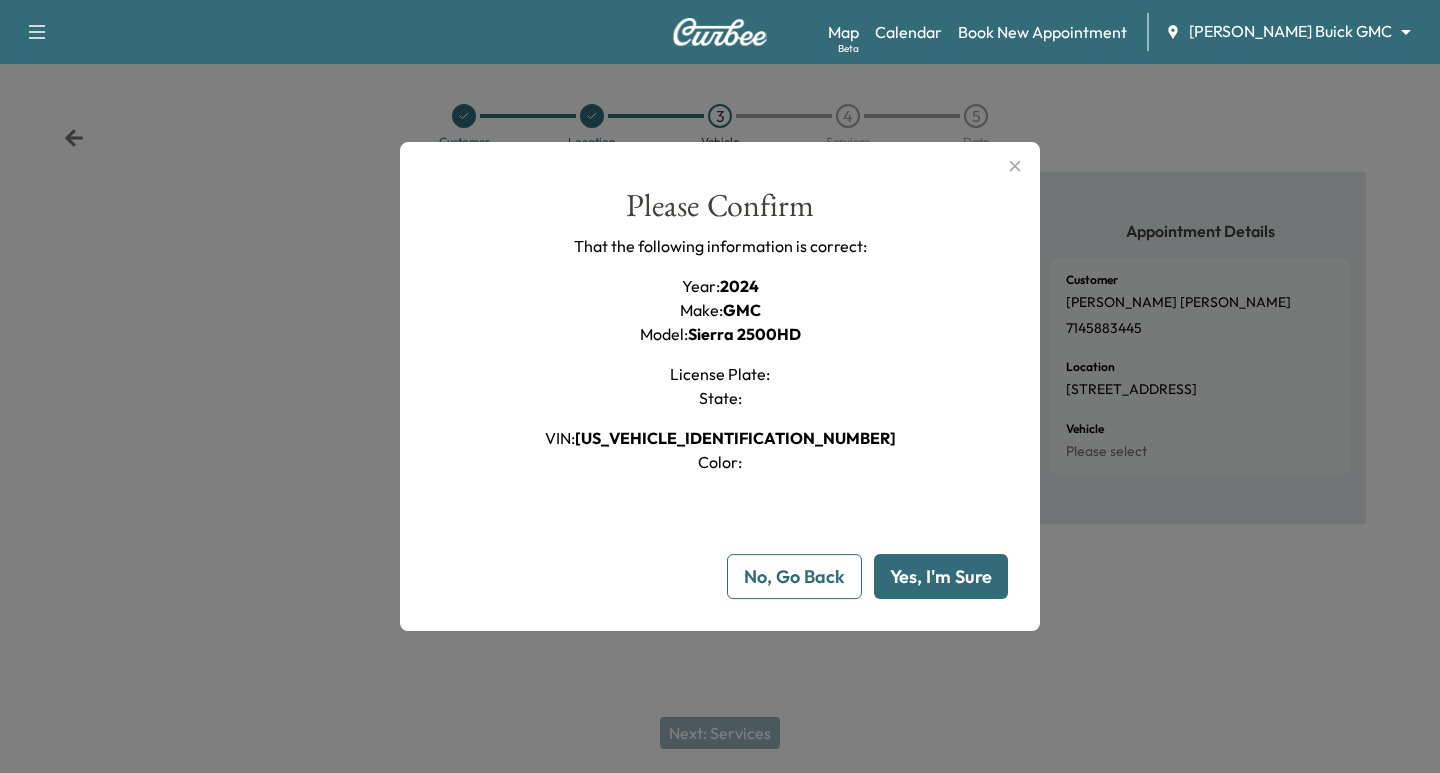 click on "Yes, I'm Sure" at bounding box center (941, 576) 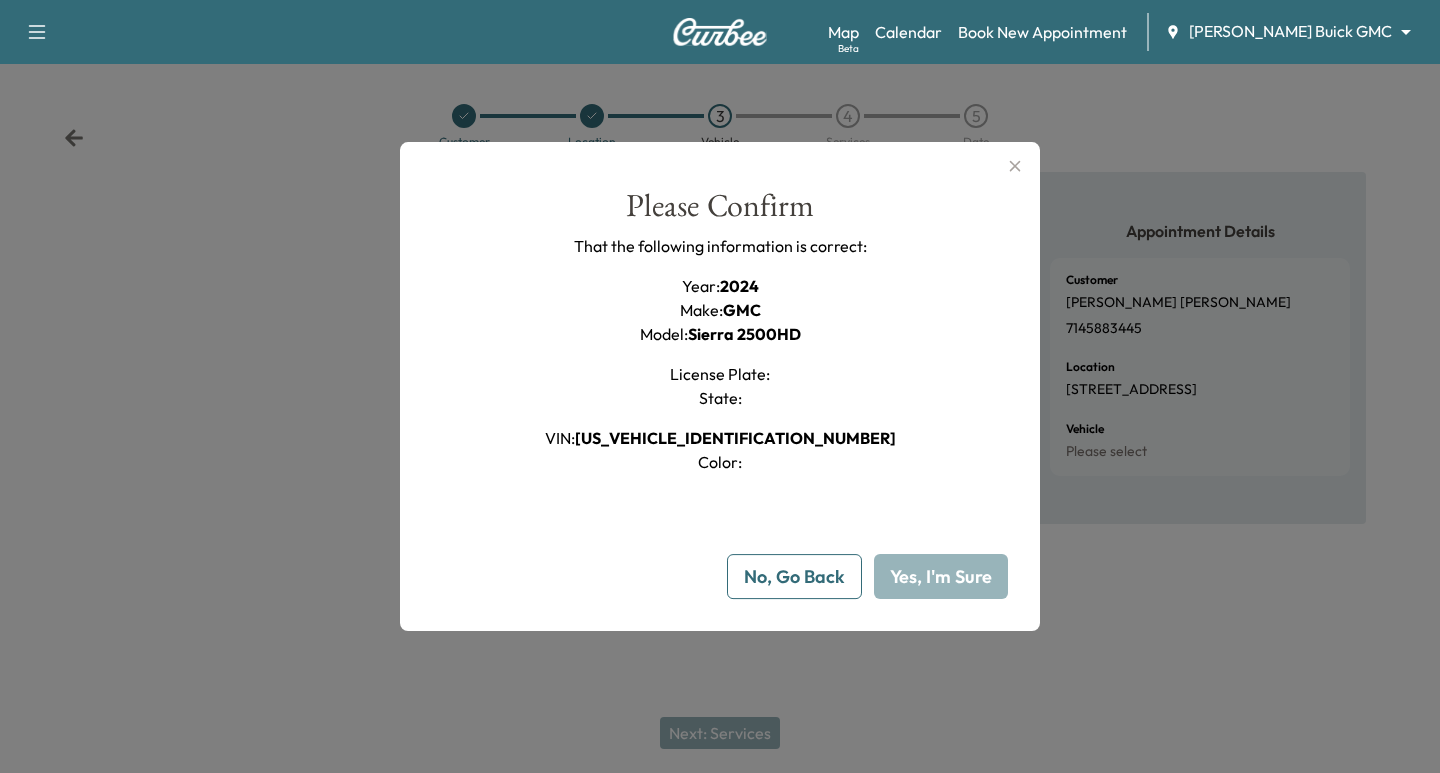 type 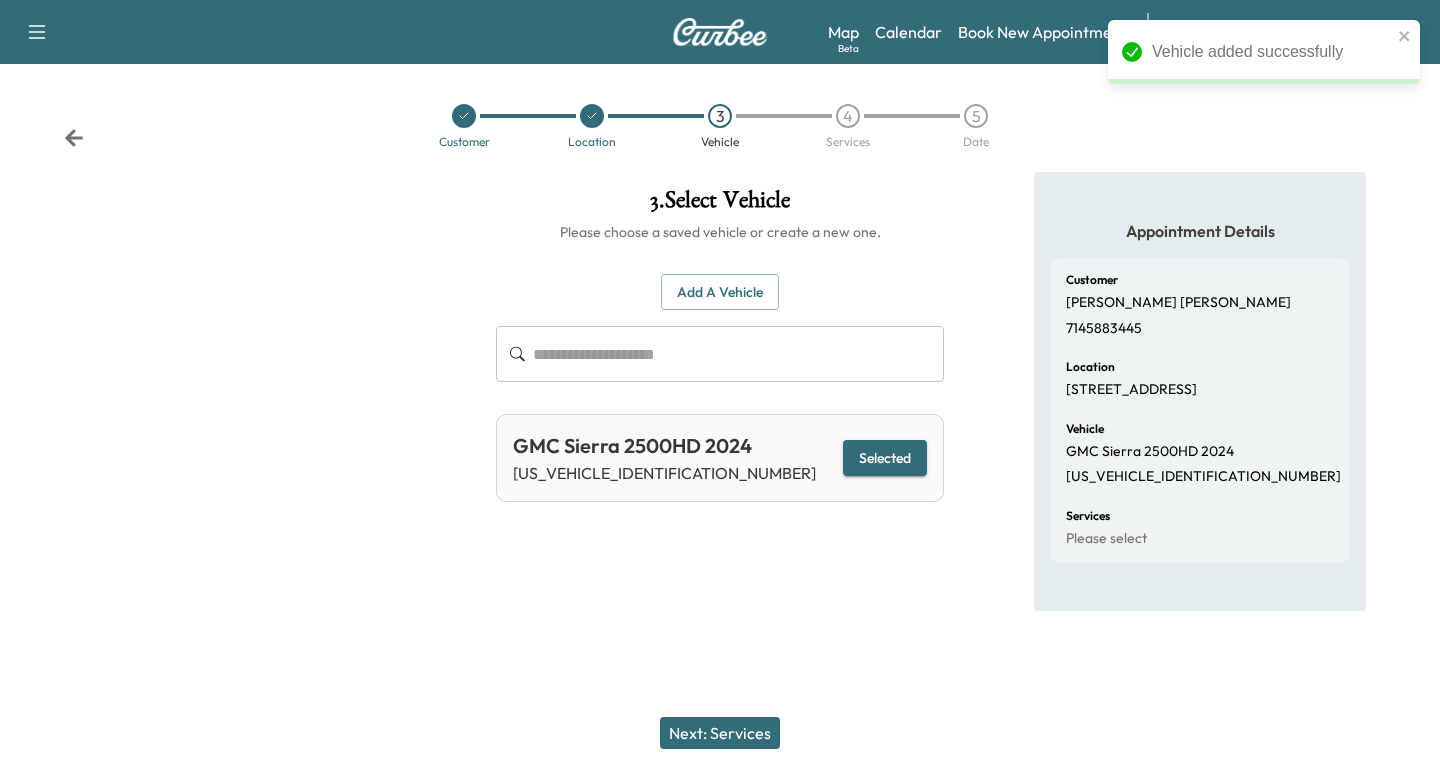 click on "Next: Services" at bounding box center [720, 733] 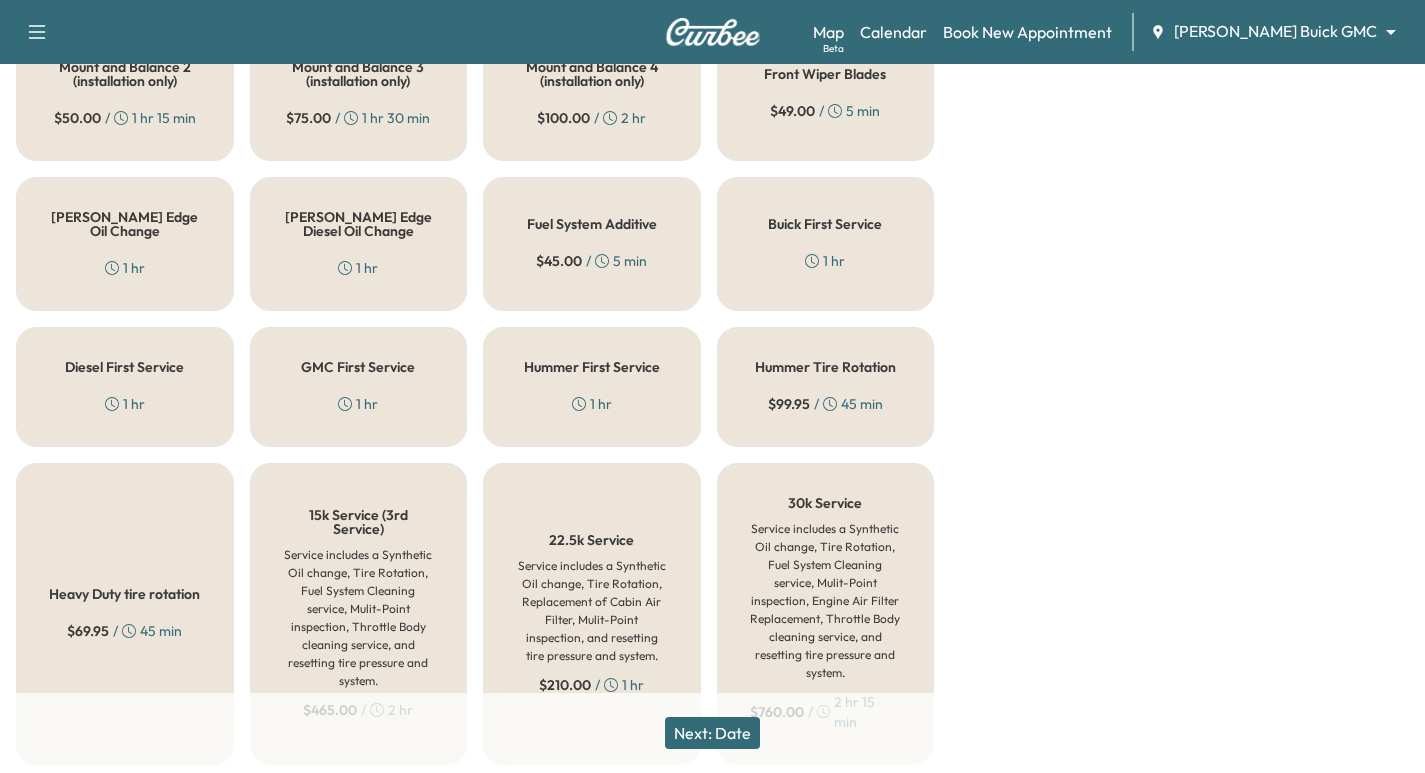 scroll, scrollTop: 946, scrollLeft: 0, axis: vertical 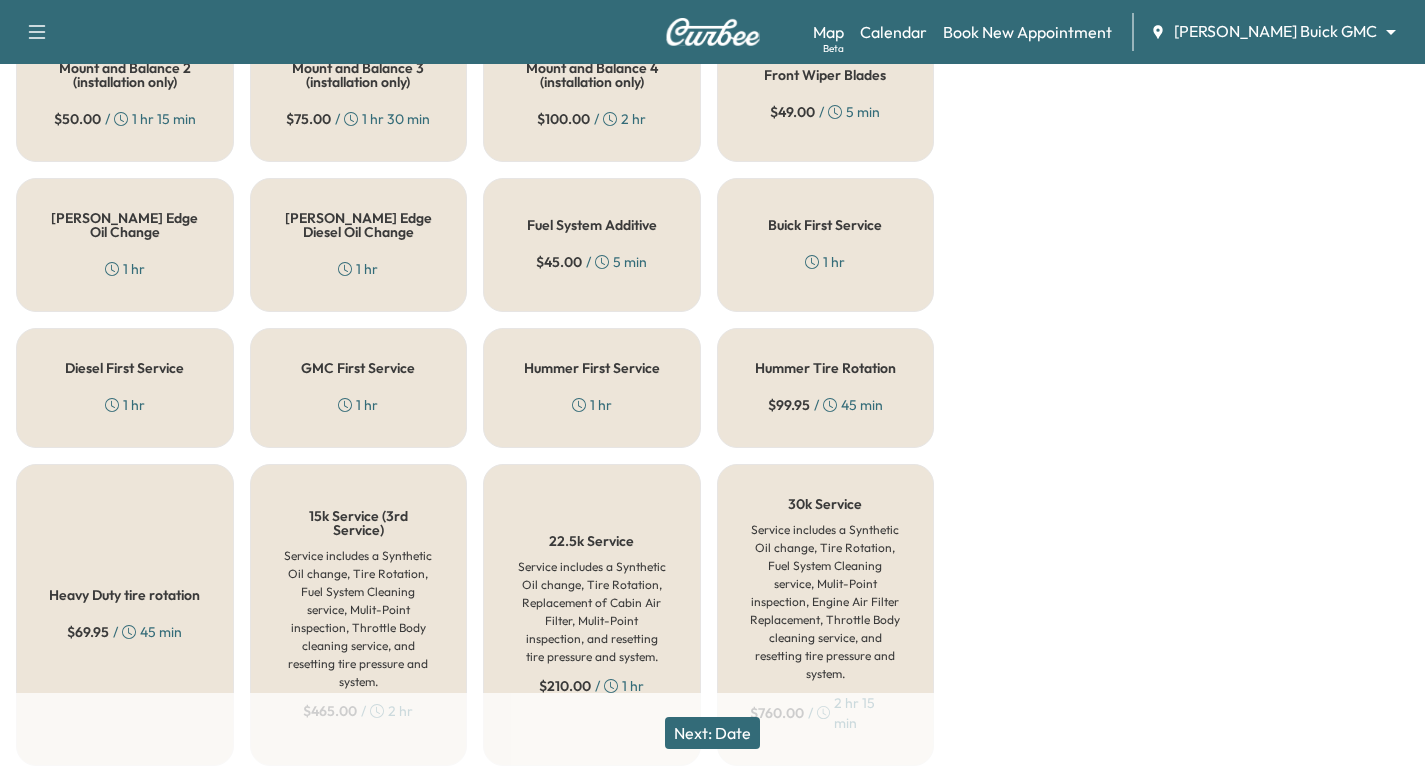 drag, startPoint x: 349, startPoint y: 370, endPoint x: 414, endPoint y: 390, distance: 68.007355 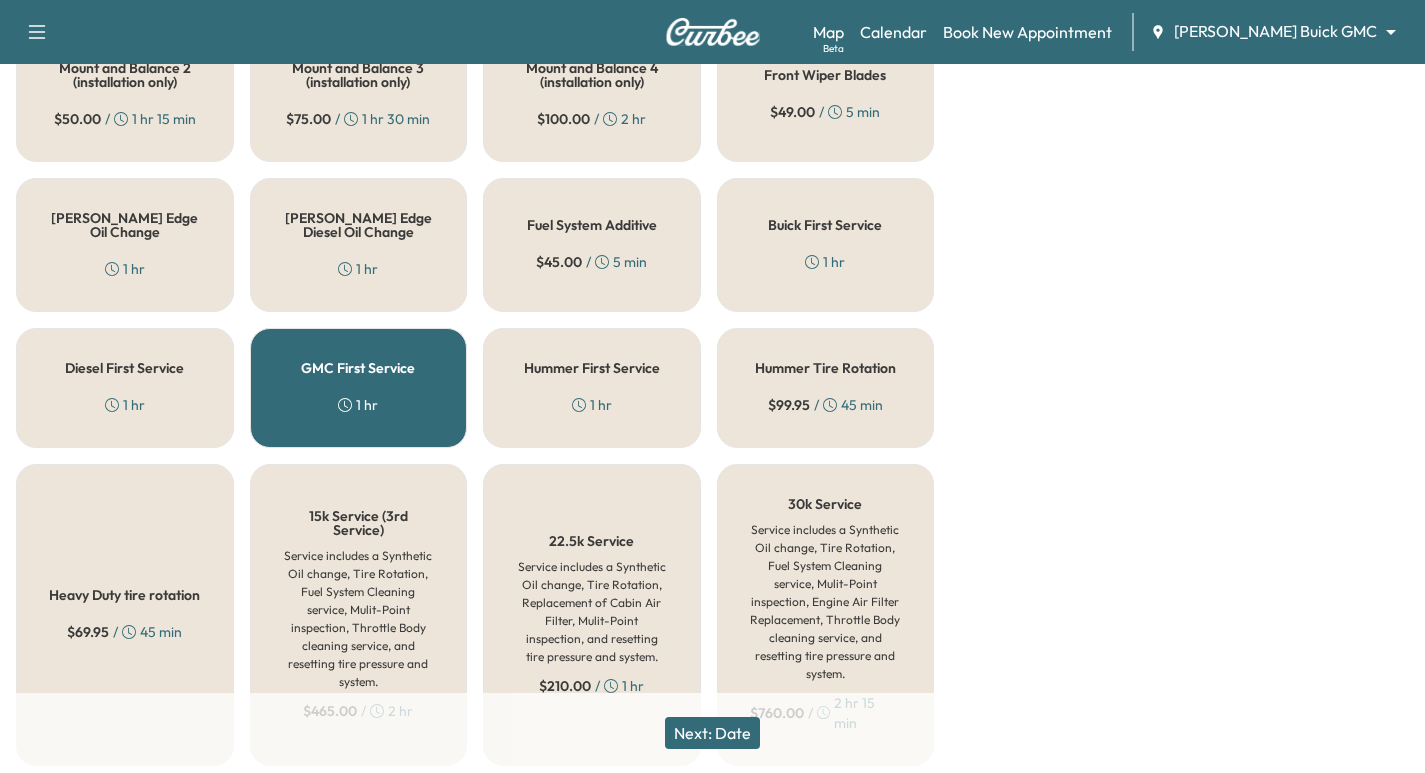 click on "Next: Date" at bounding box center [712, 733] 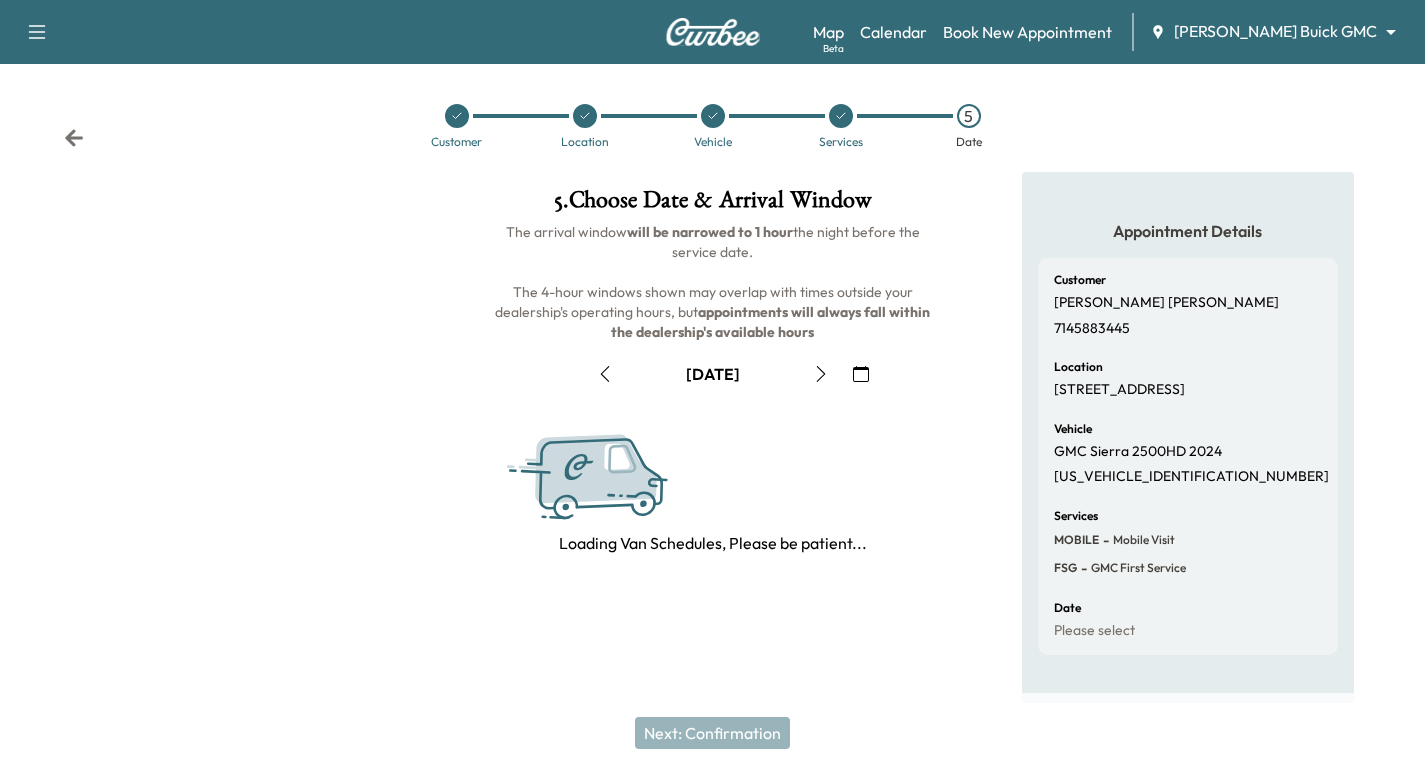 scroll, scrollTop: 0, scrollLeft: 0, axis: both 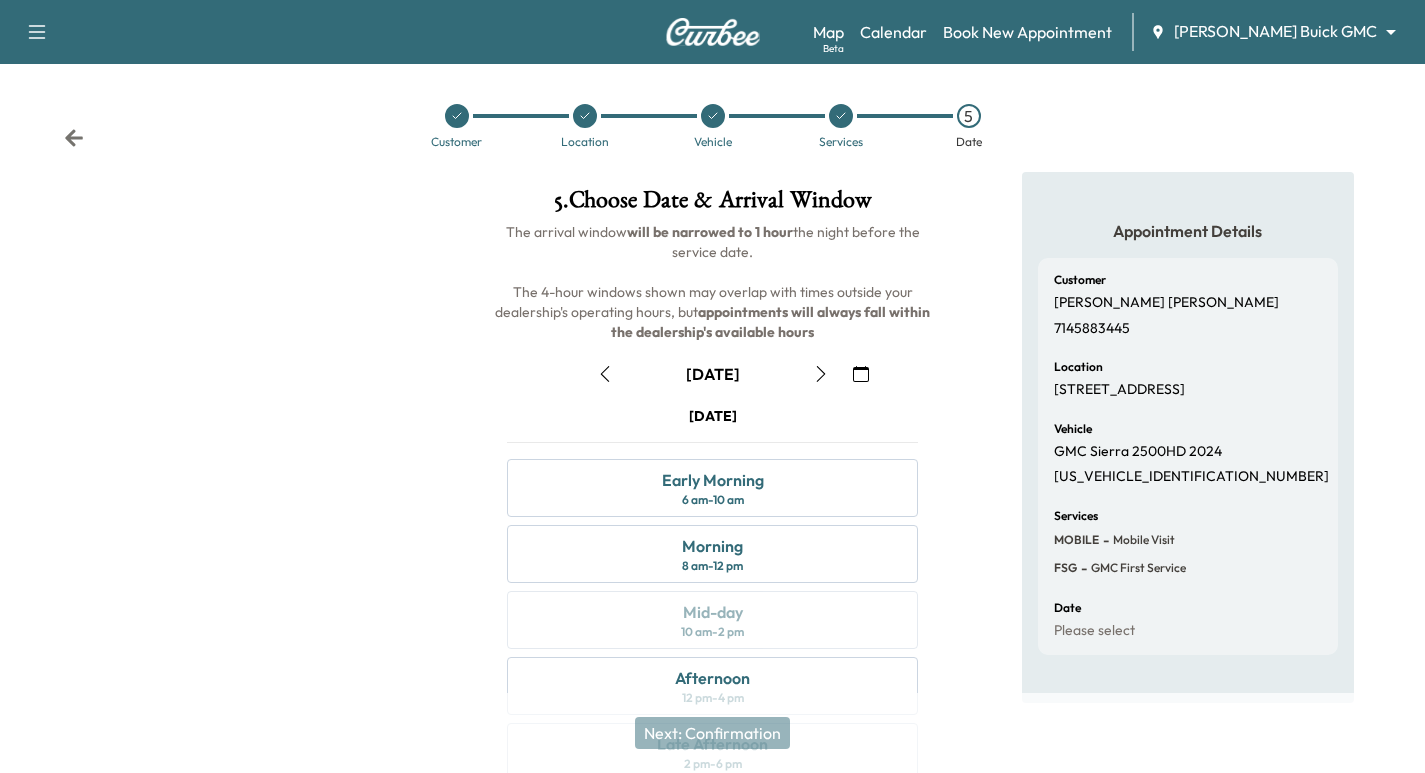 click 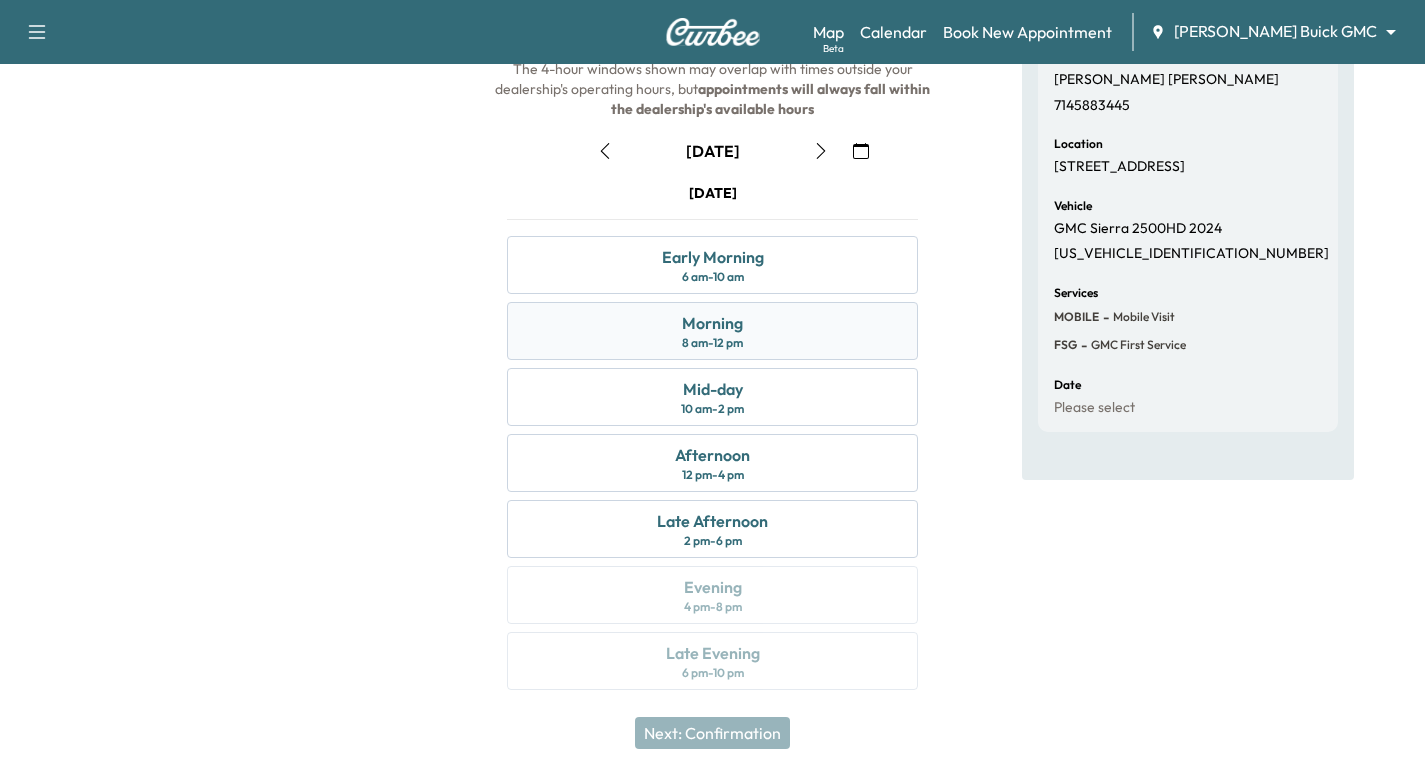 scroll, scrollTop: 228, scrollLeft: 0, axis: vertical 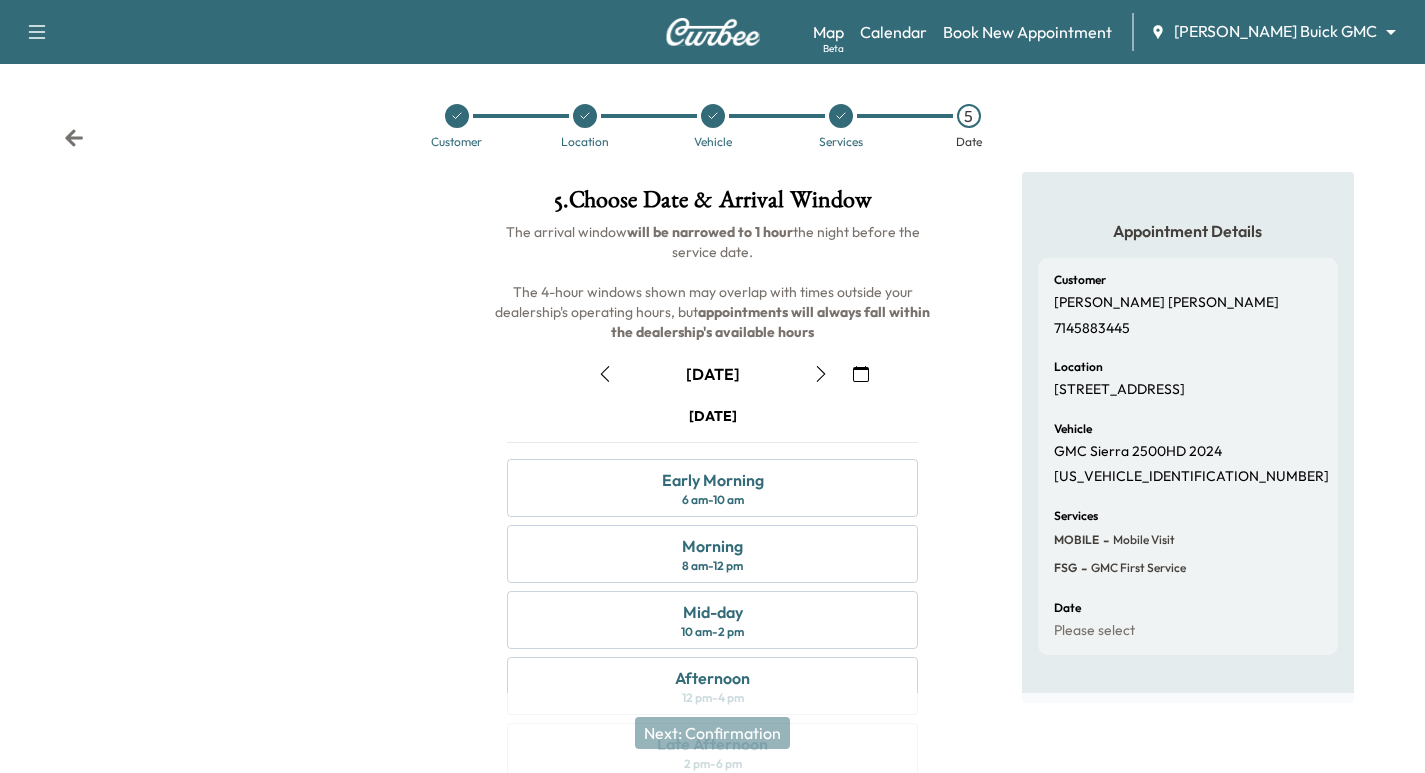 click on "Customer" at bounding box center (457, 126) 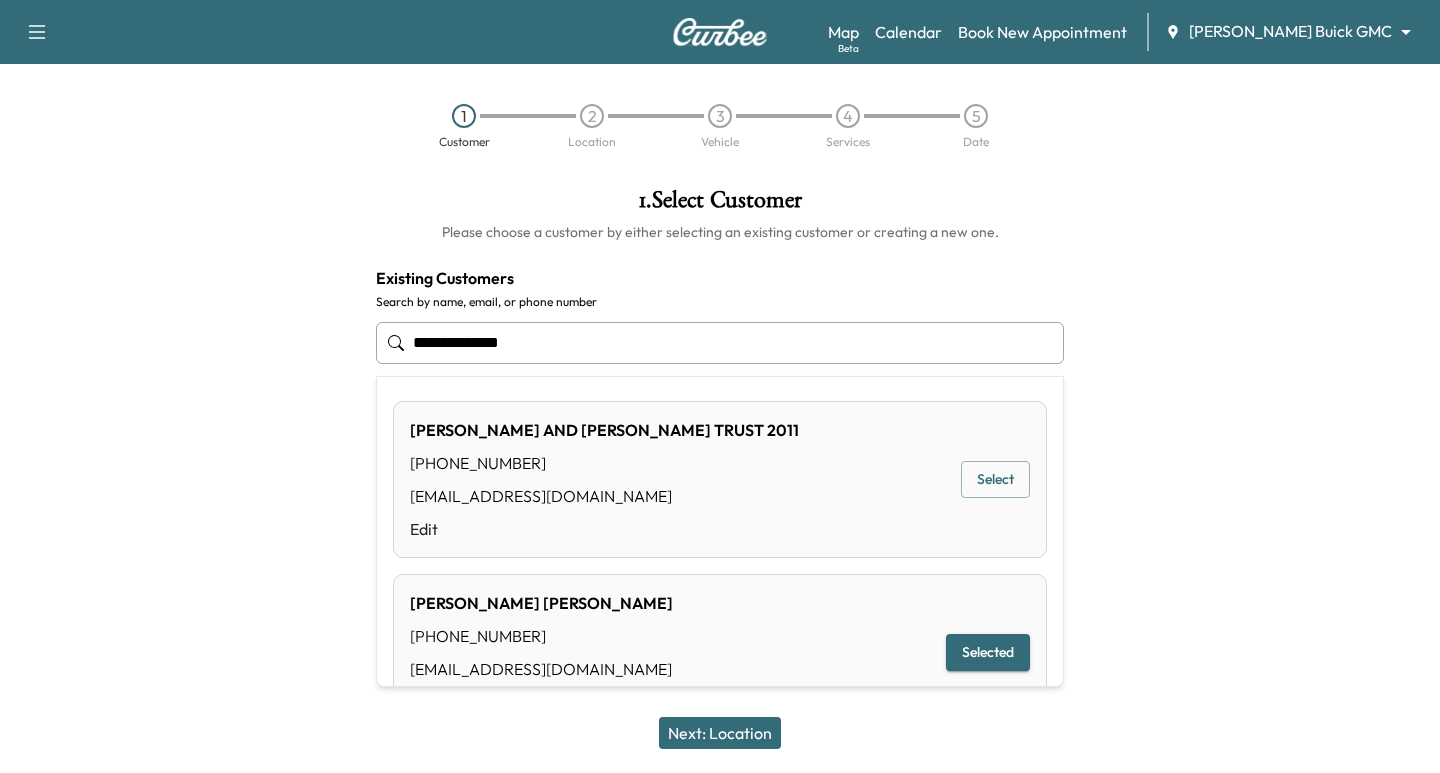 drag, startPoint x: 628, startPoint y: 341, endPoint x: -137, endPoint y: 325, distance: 765.1673 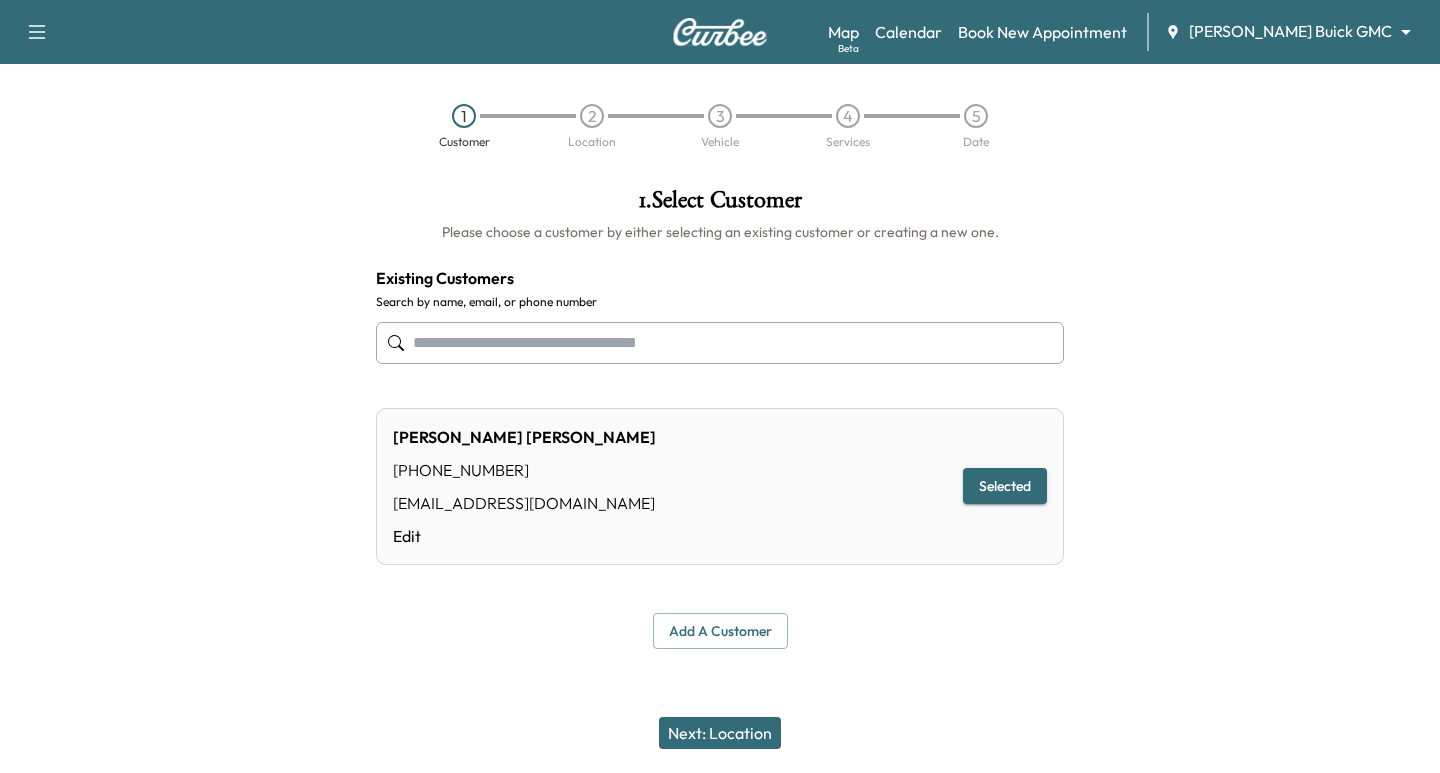 type on "**********" 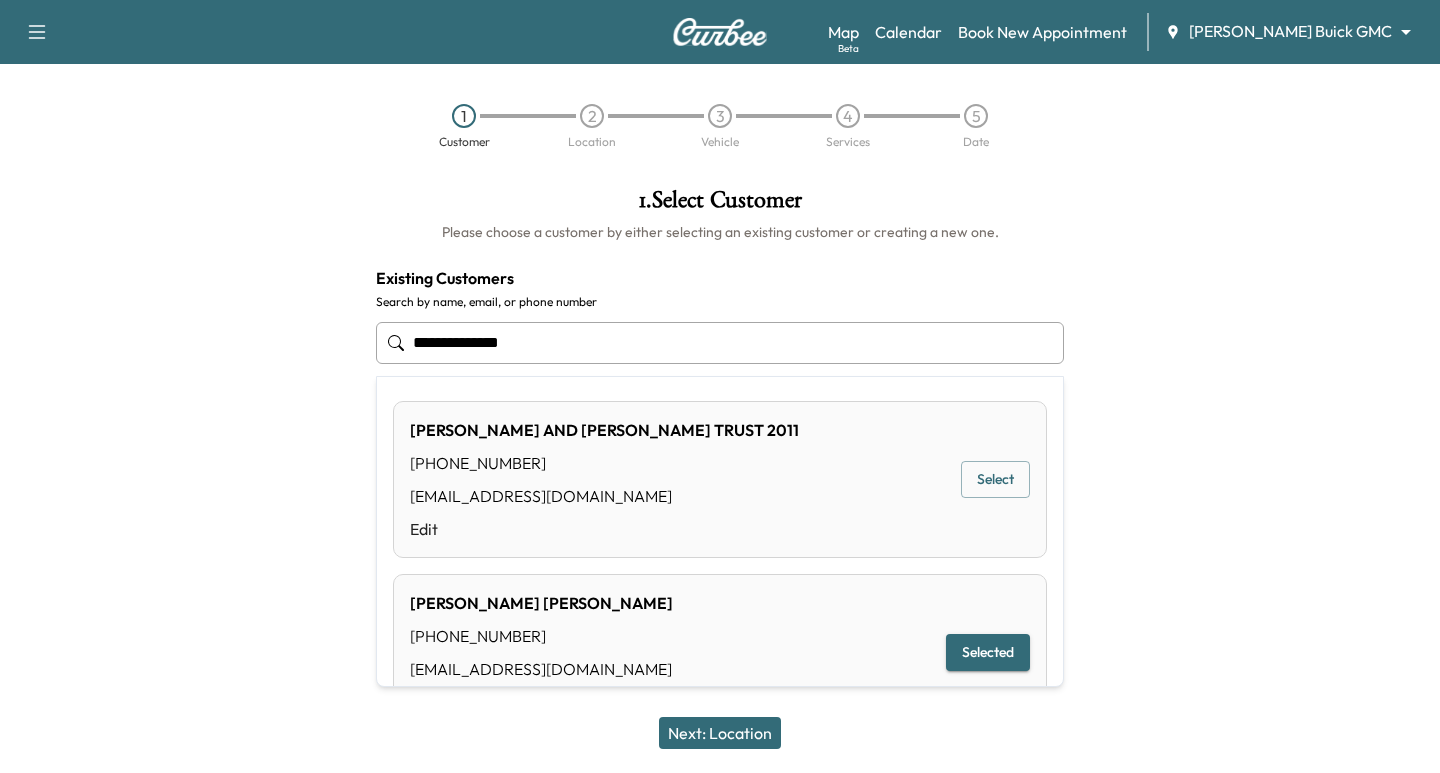 drag, startPoint x: 657, startPoint y: 339, endPoint x: 157, endPoint y: 326, distance: 500.16898 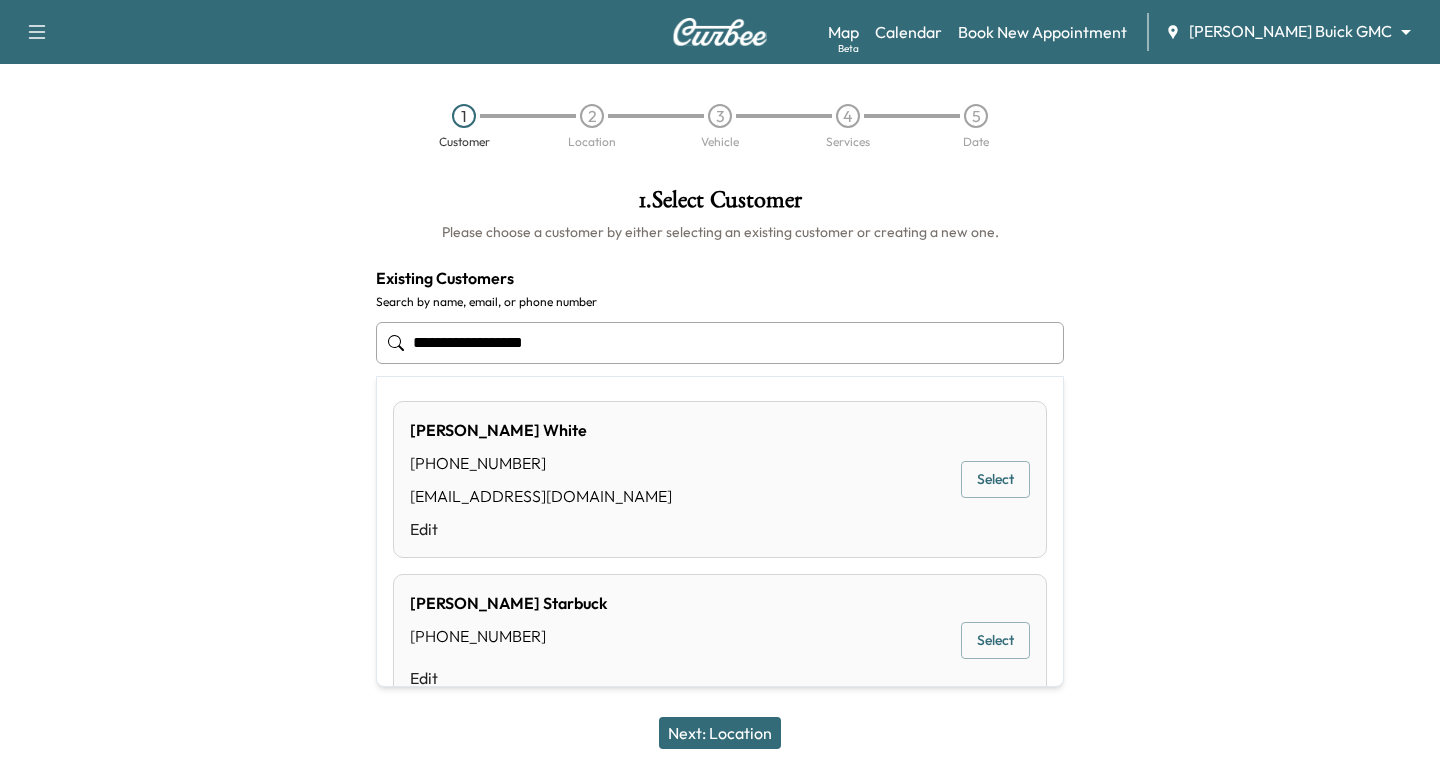 drag, startPoint x: 509, startPoint y: 345, endPoint x: 290, endPoint y: 323, distance: 220.10225 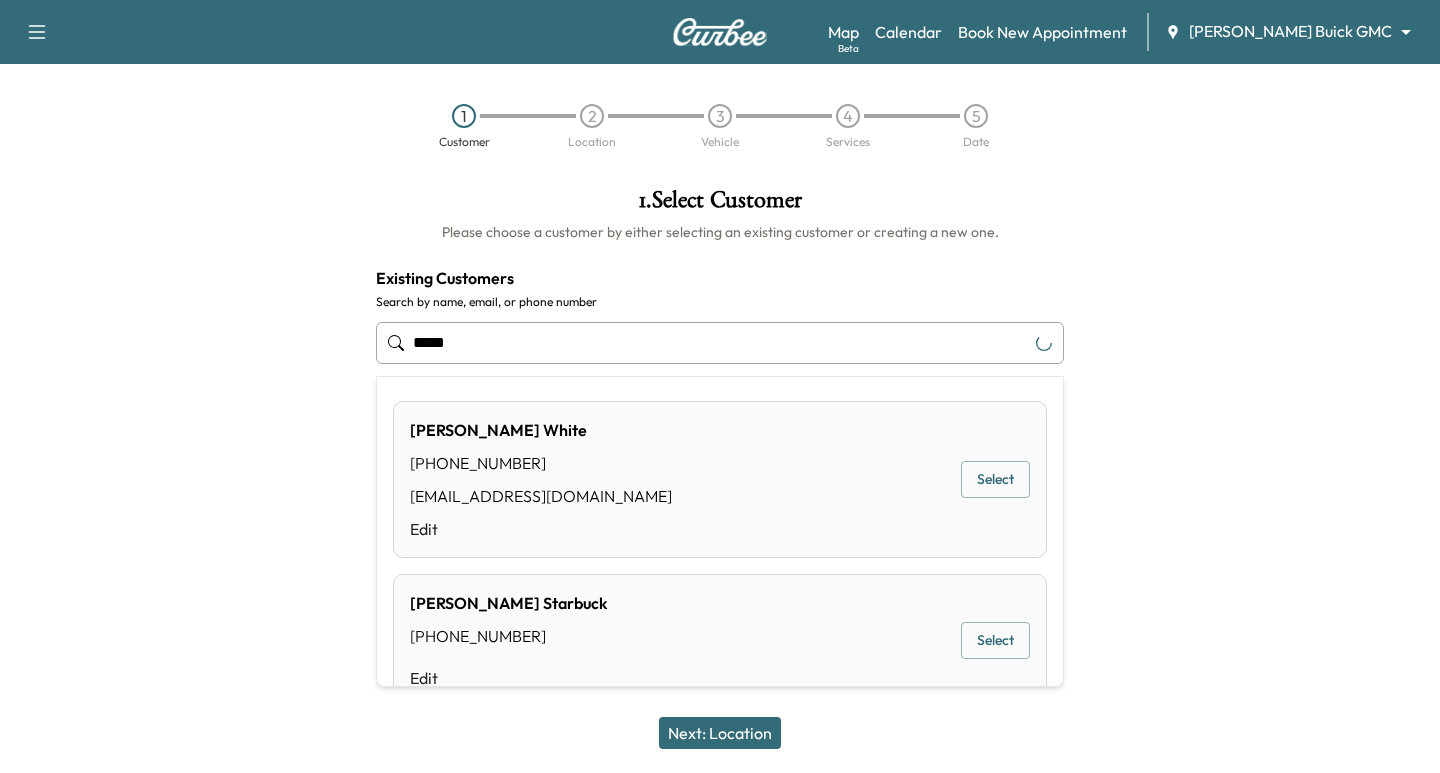drag, startPoint x: 516, startPoint y: 357, endPoint x: 211, endPoint y: 334, distance: 305.866 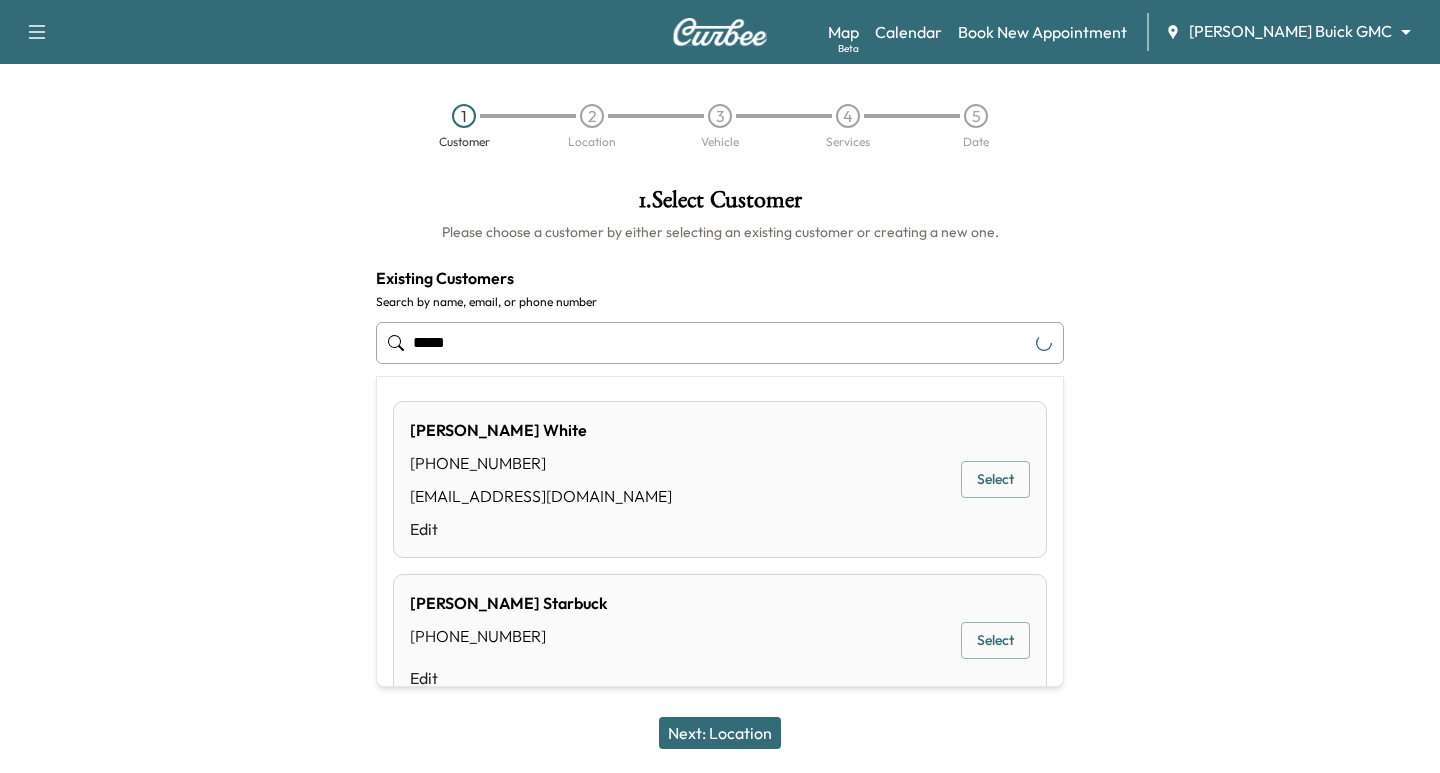 click on "**********" at bounding box center [720, 418] 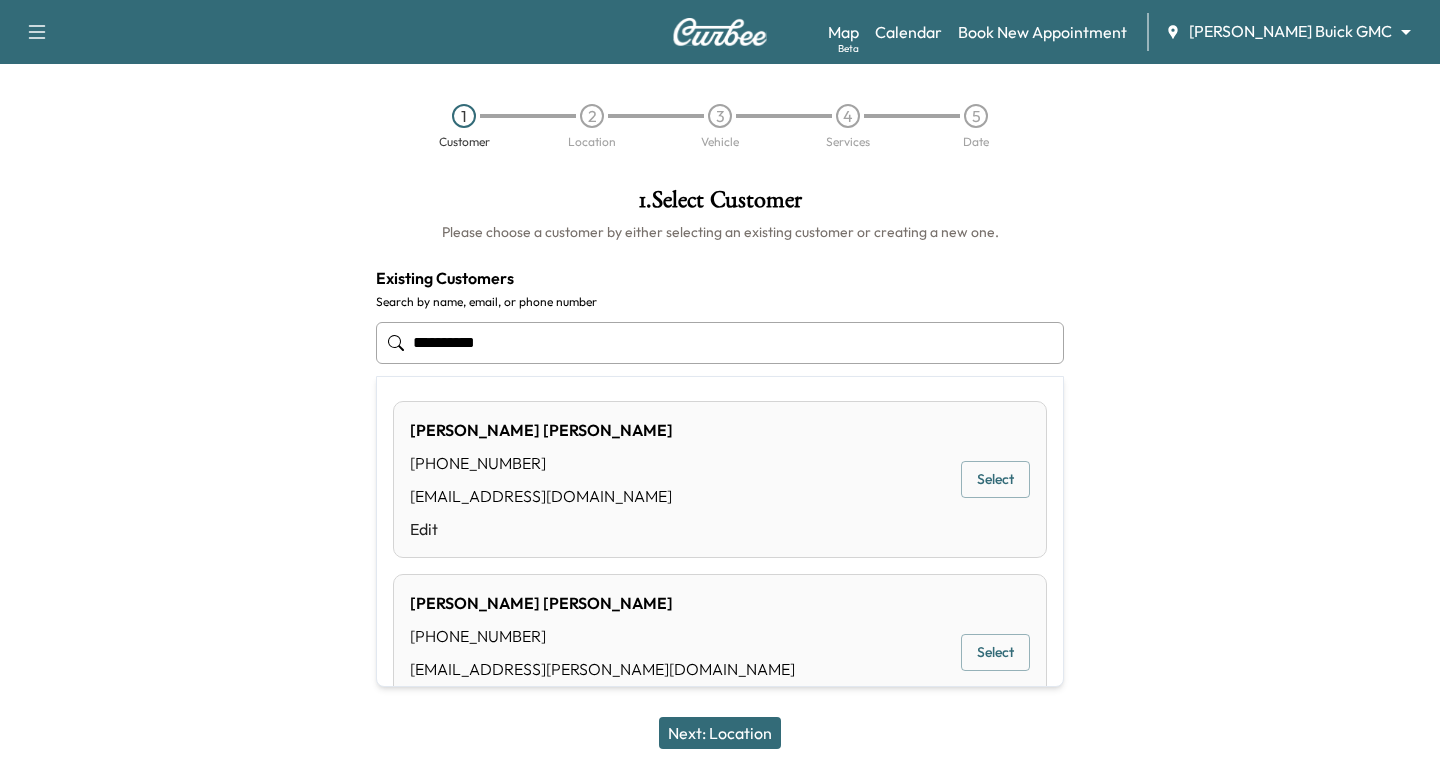 click on "Select" at bounding box center [995, 479] 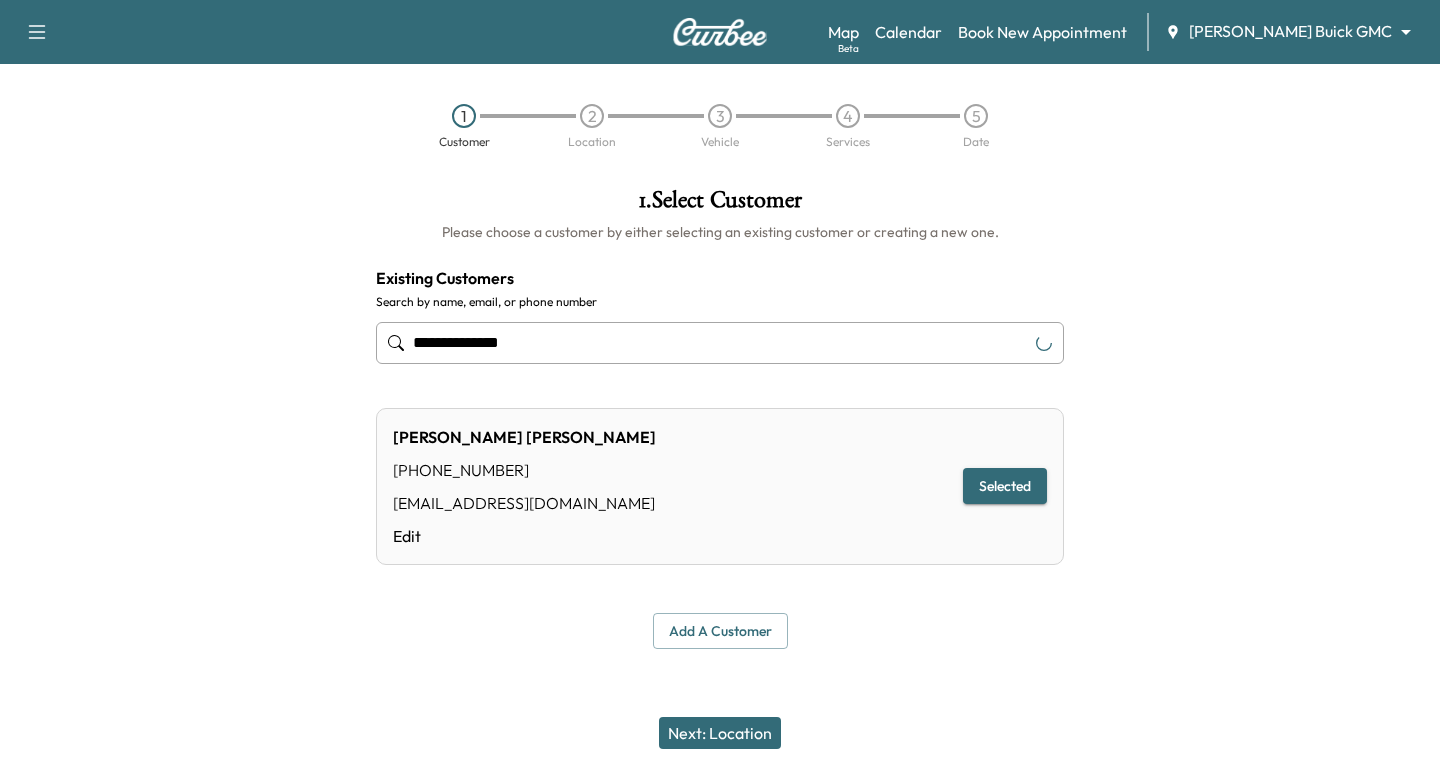 type on "**********" 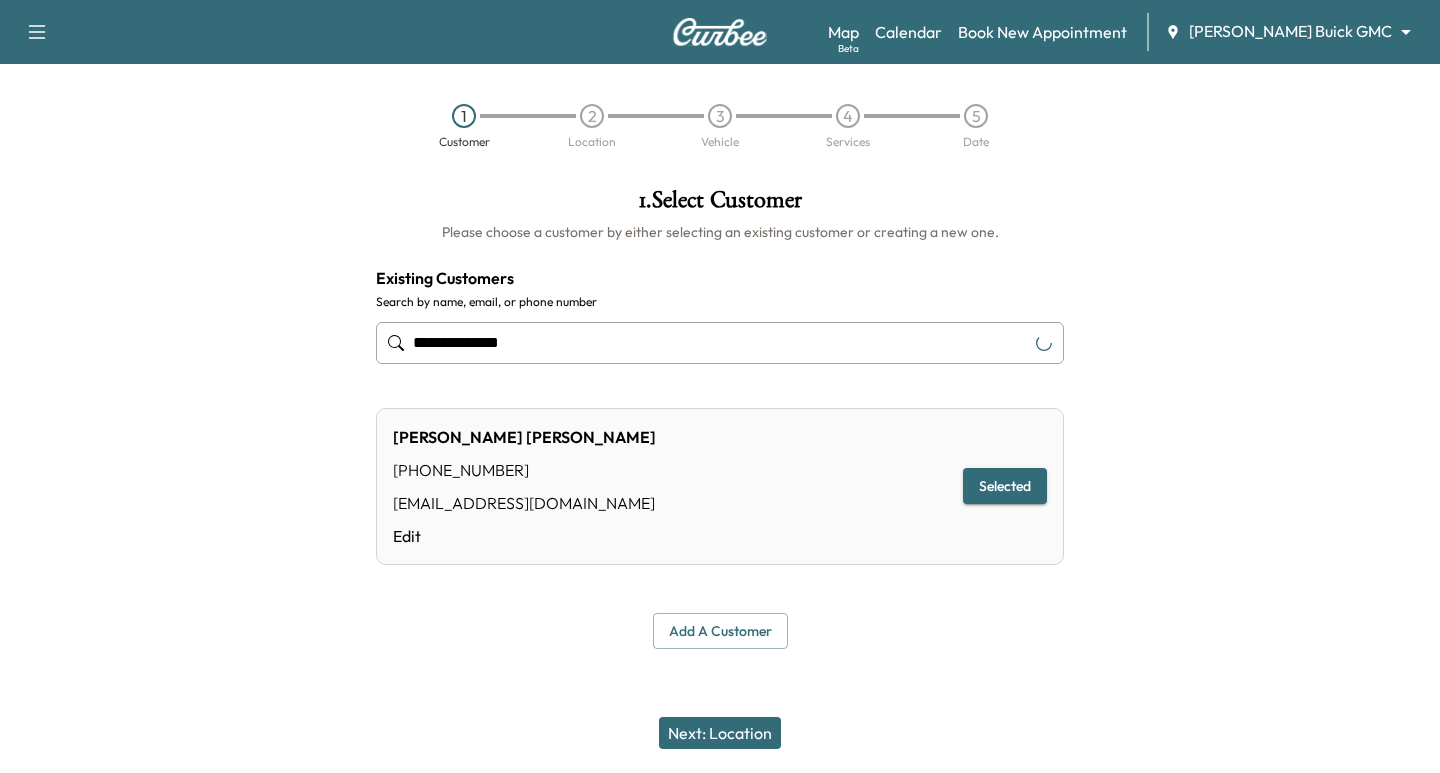 click on "Next: Location" at bounding box center [720, 733] 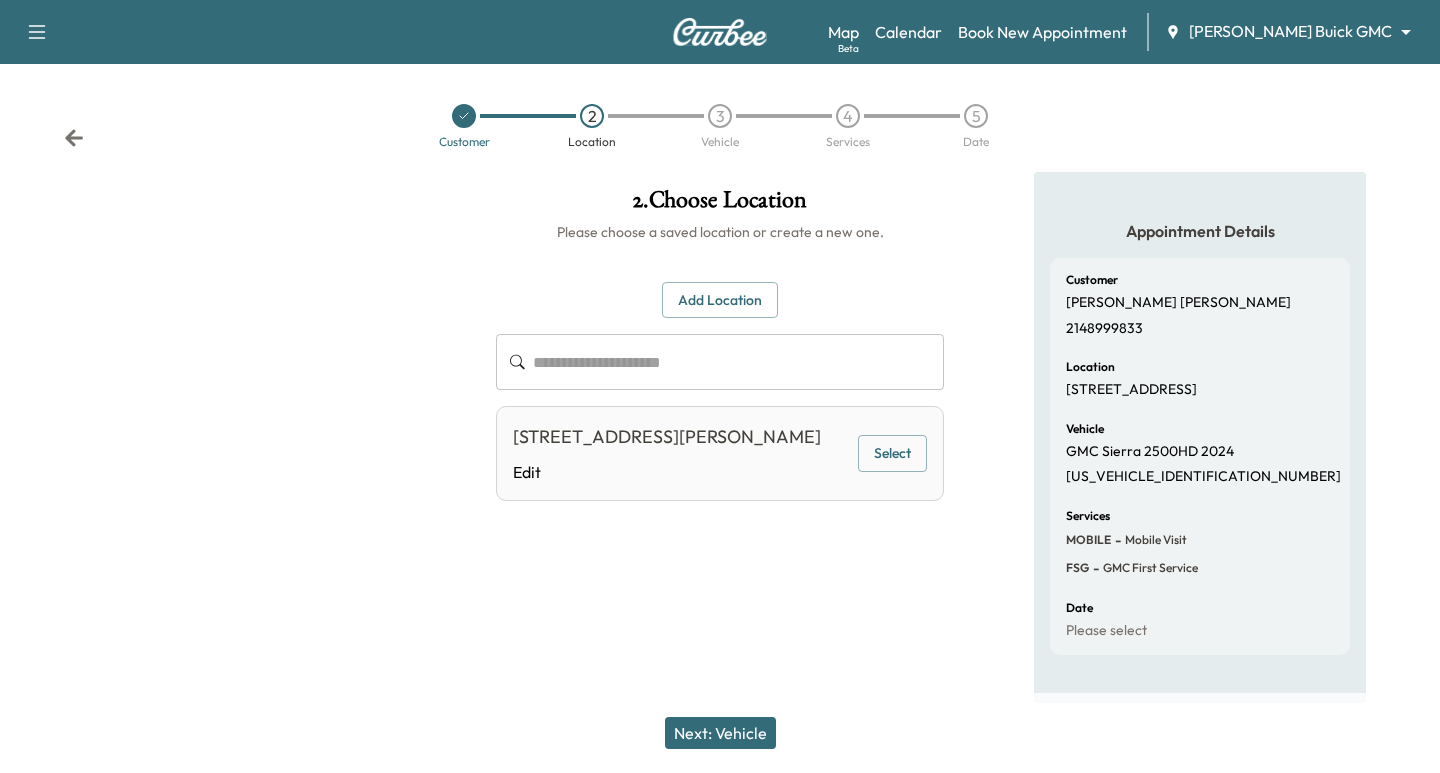 click on "Select" at bounding box center (892, 453) 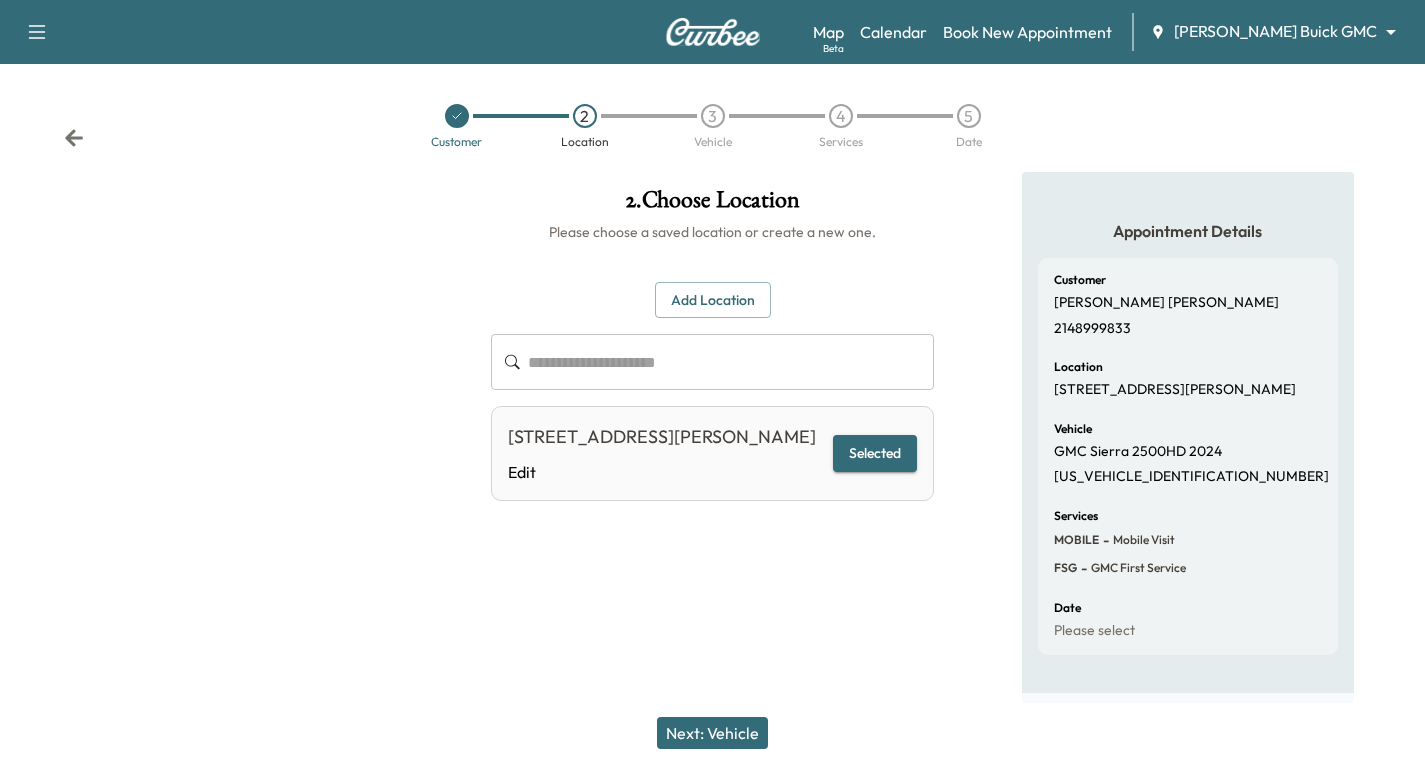 click on "Next: Vehicle" at bounding box center [712, 733] 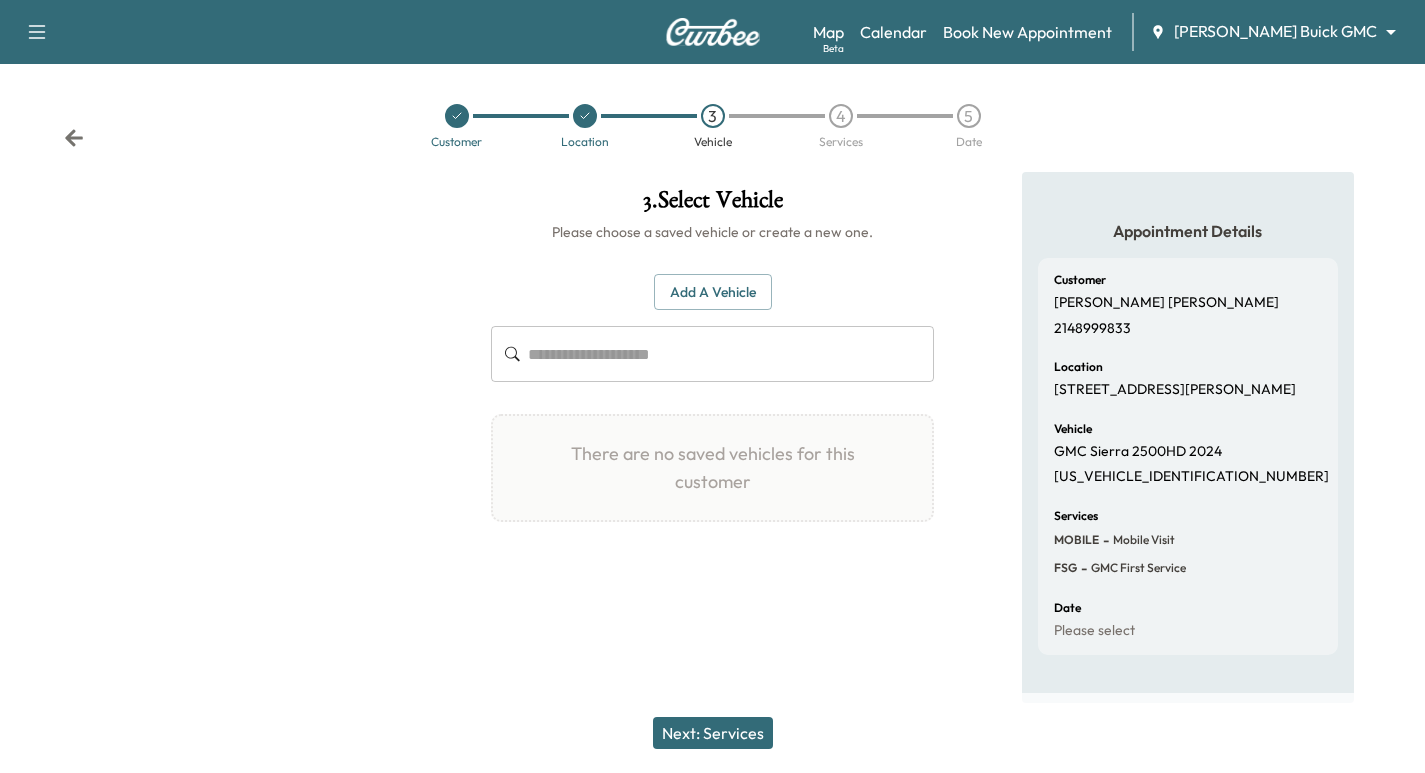 click on "Add a Vehicle" at bounding box center (713, 292) 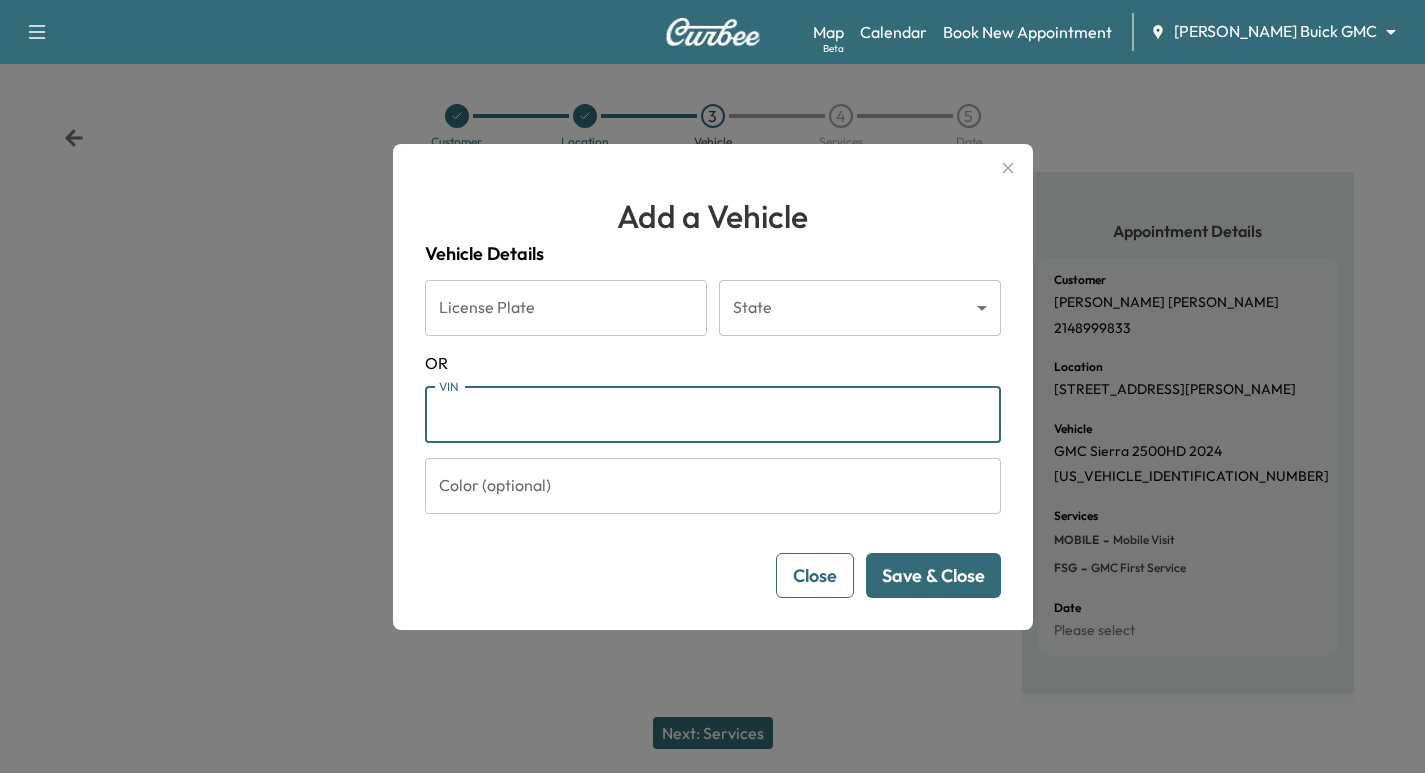 click on "VIN" at bounding box center (713, 415) 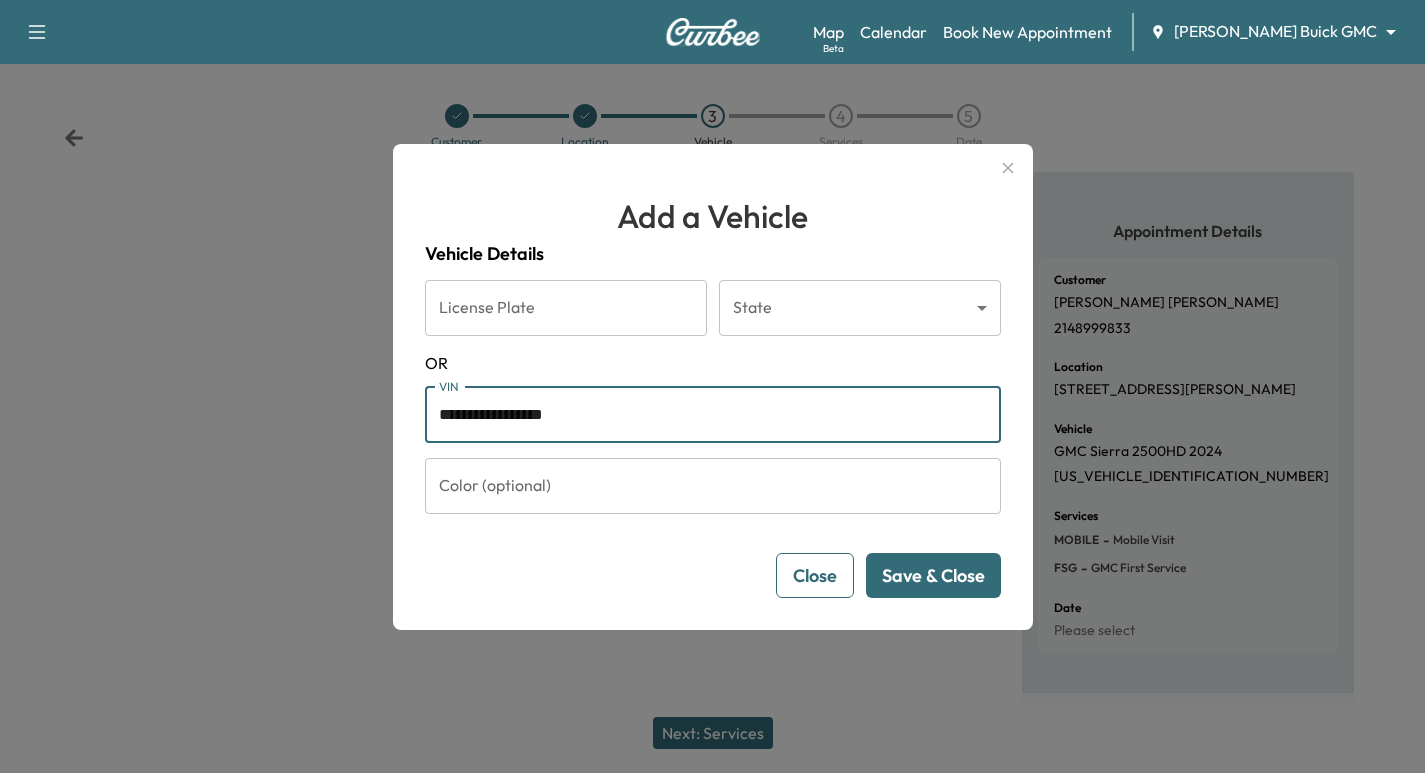 type on "**********" 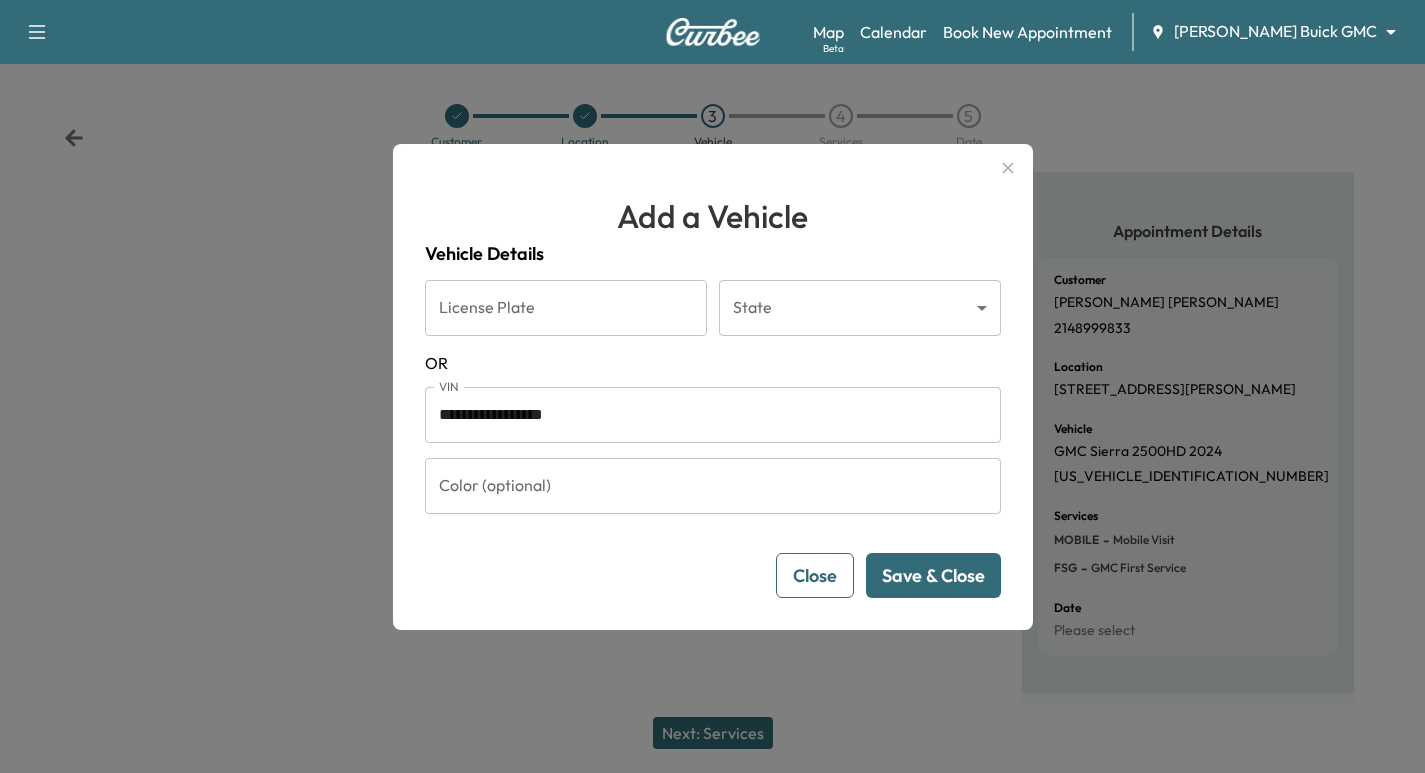 click on "Save & Close" at bounding box center [933, 575] 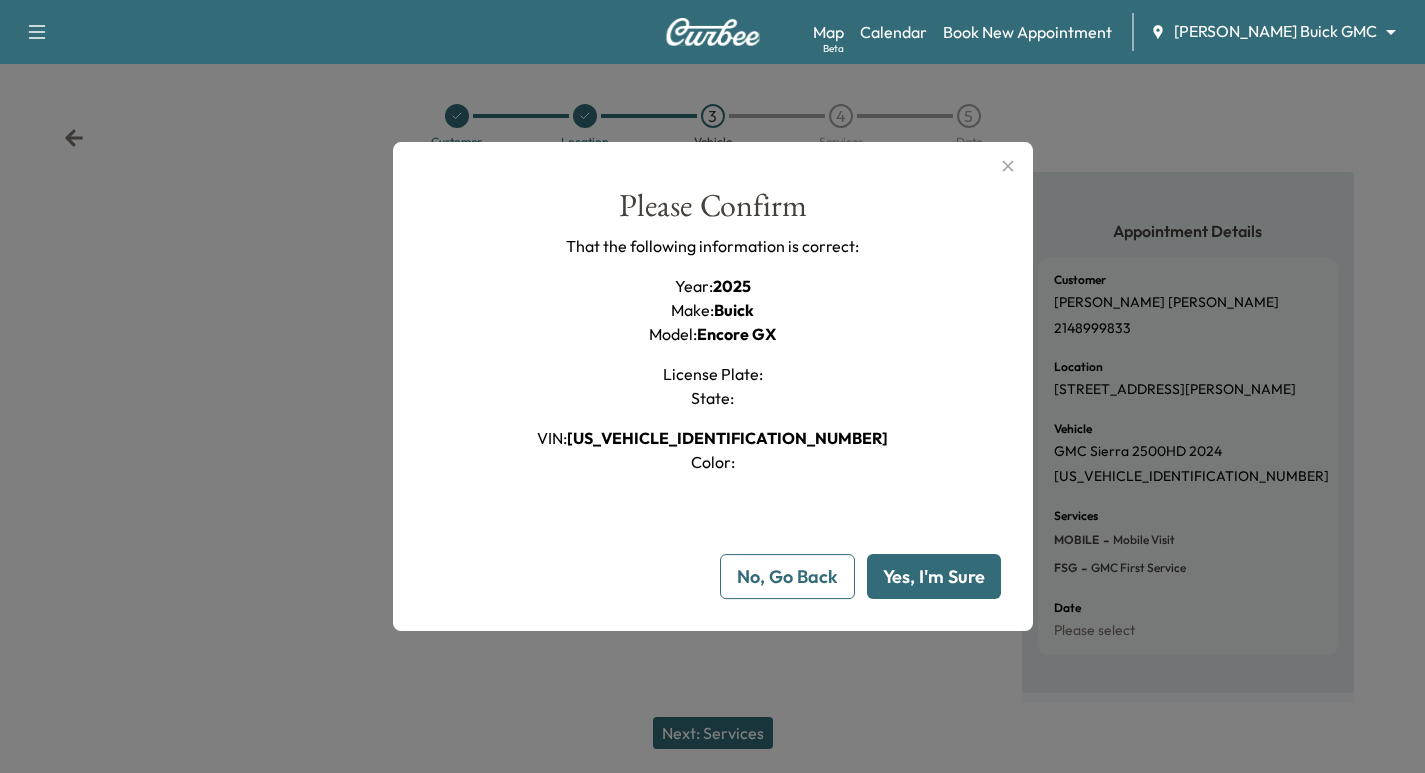 click on "Yes, I'm Sure" at bounding box center (934, 576) 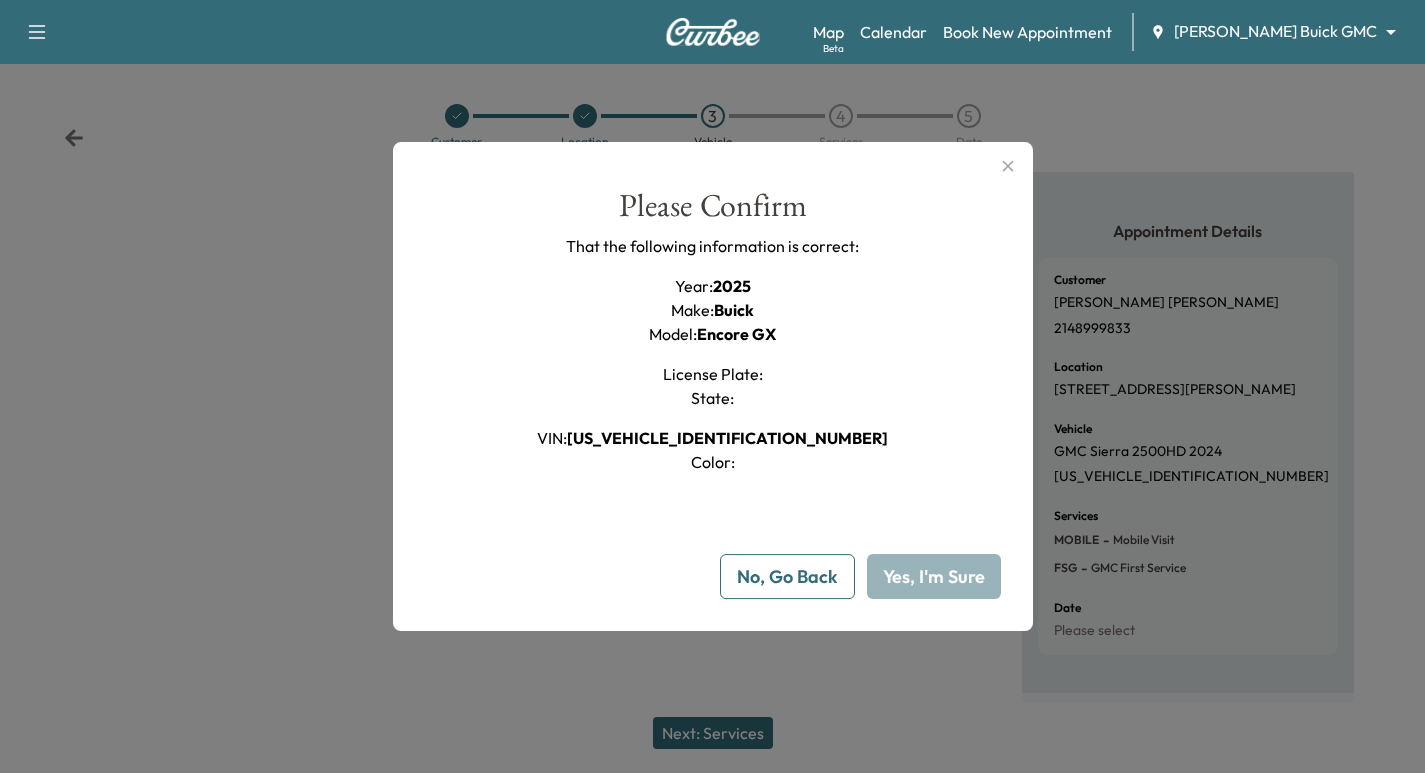 type 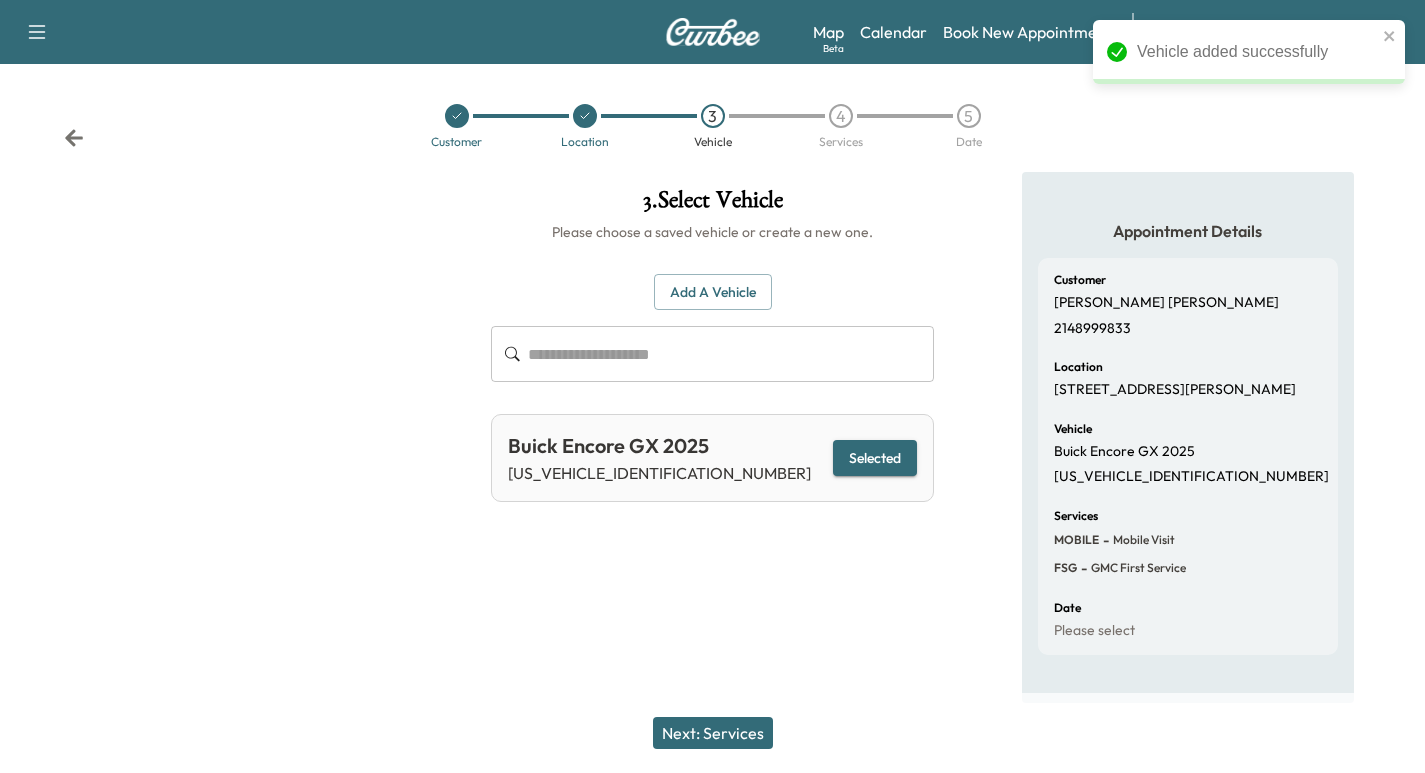 click on "Next: Services" at bounding box center [713, 733] 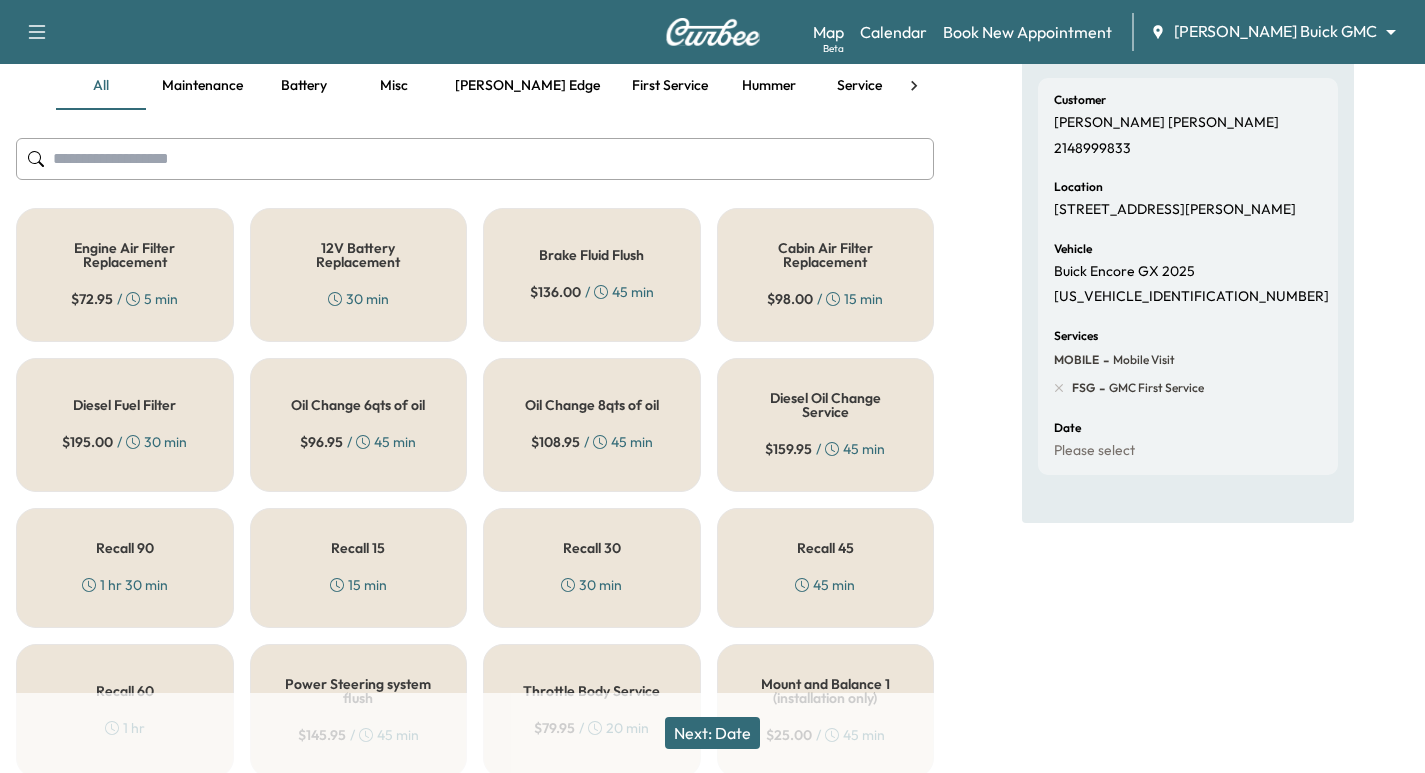 scroll, scrollTop: 200, scrollLeft: 0, axis: vertical 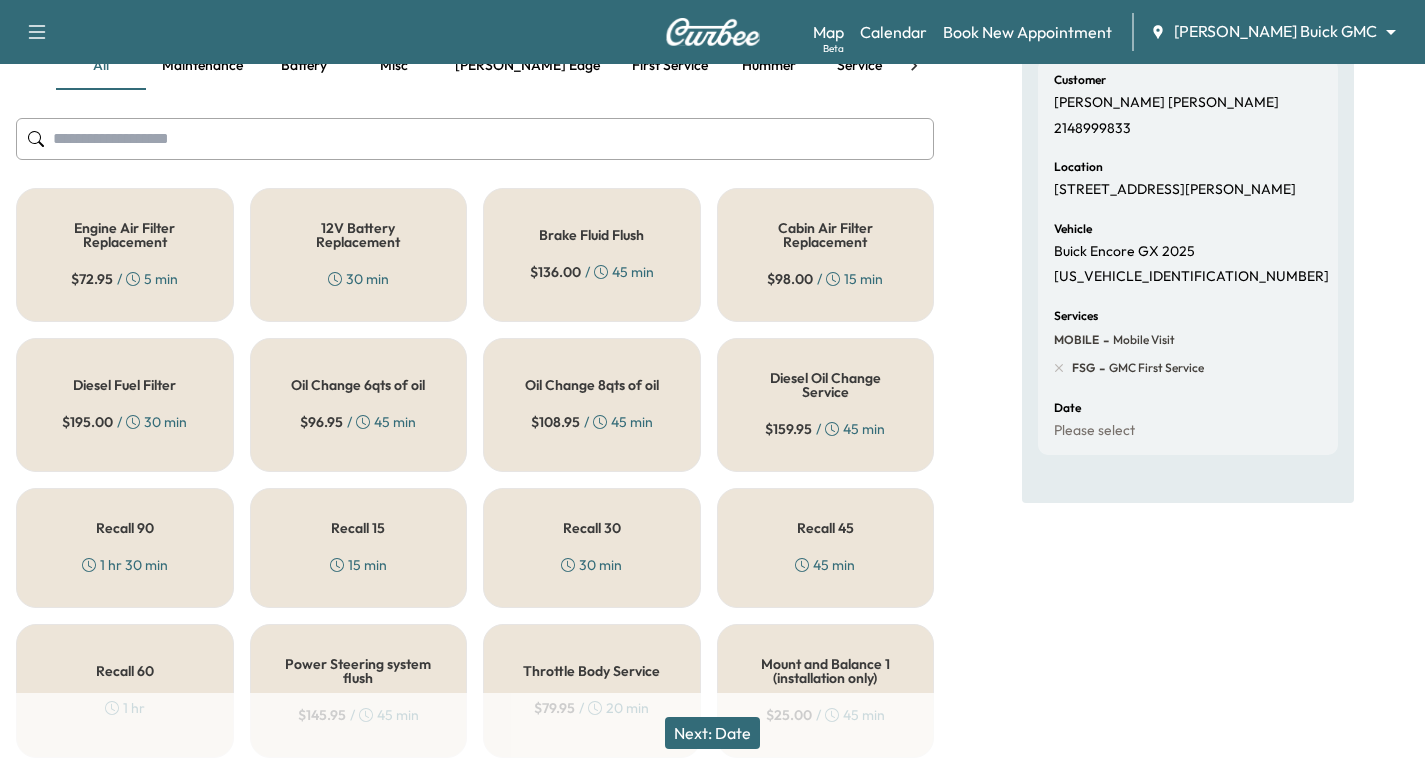 click on "Next: Date" at bounding box center [712, 733] 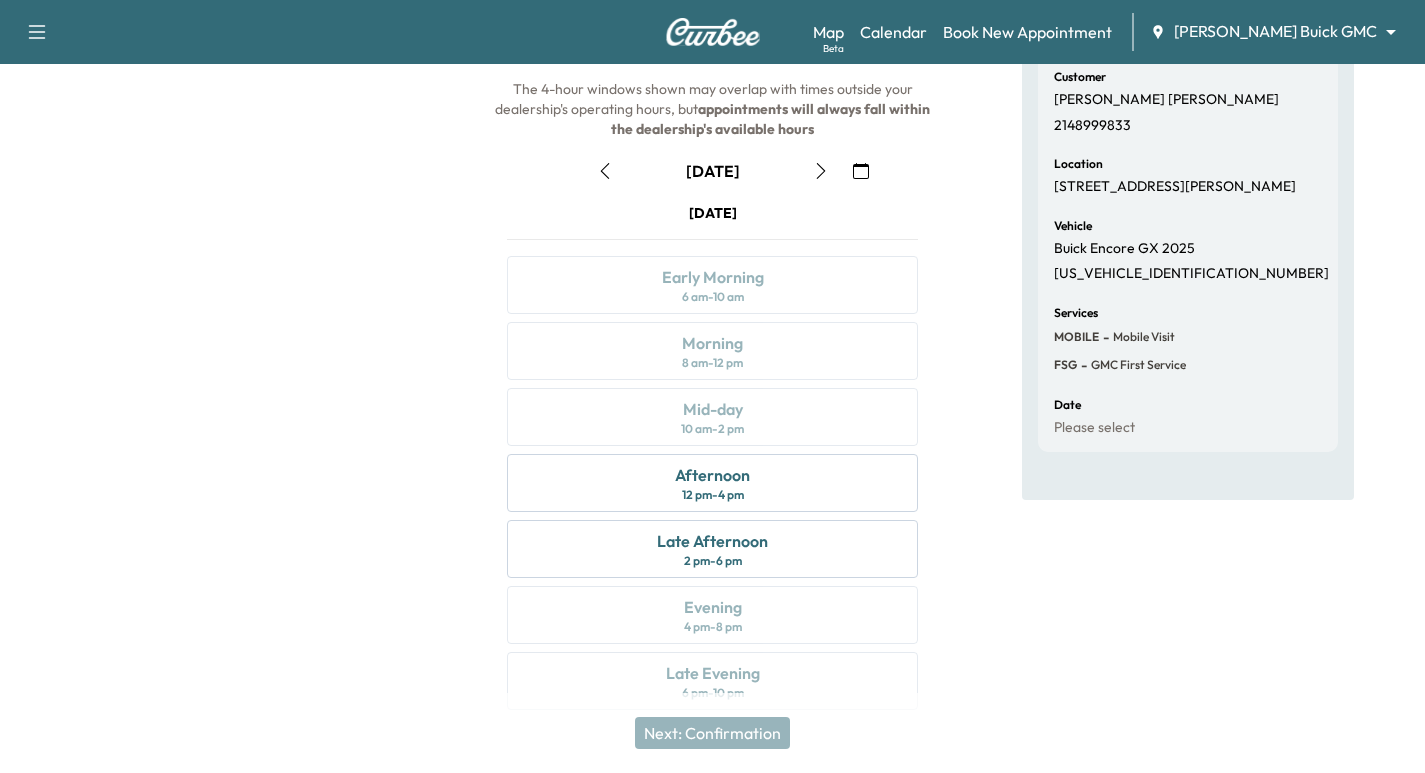 scroll, scrollTop: 228, scrollLeft: 0, axis: vertical 